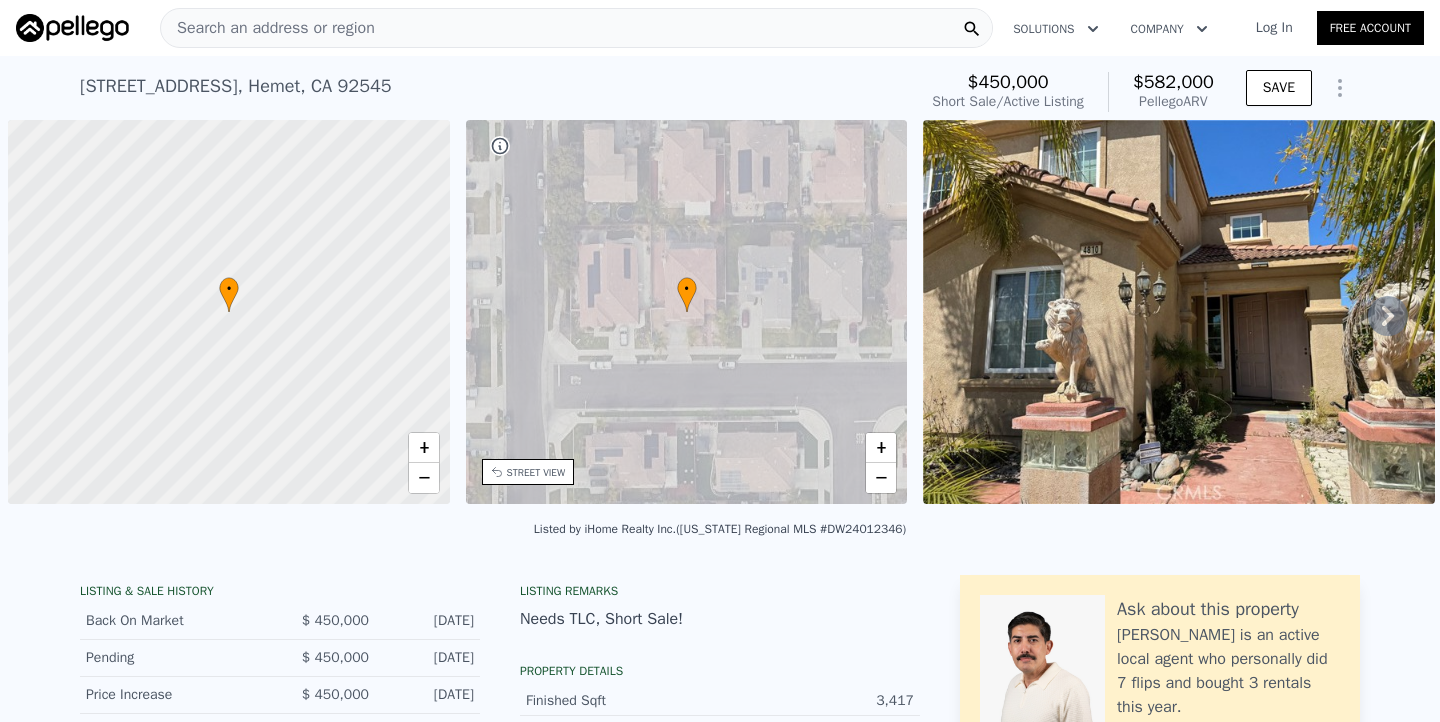 scroll, scrollTop: 0, scrollLeft: 0, axis: both 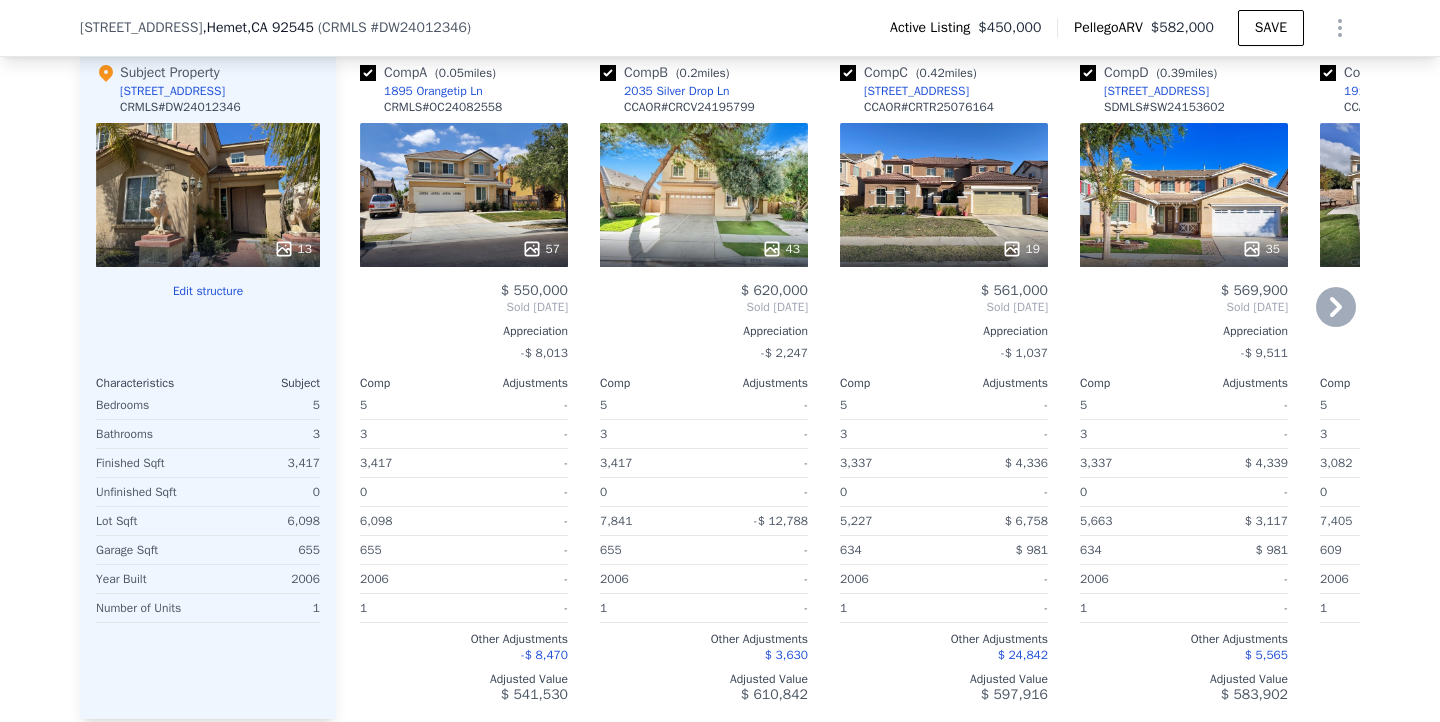 click at bounding box center [608, 73] 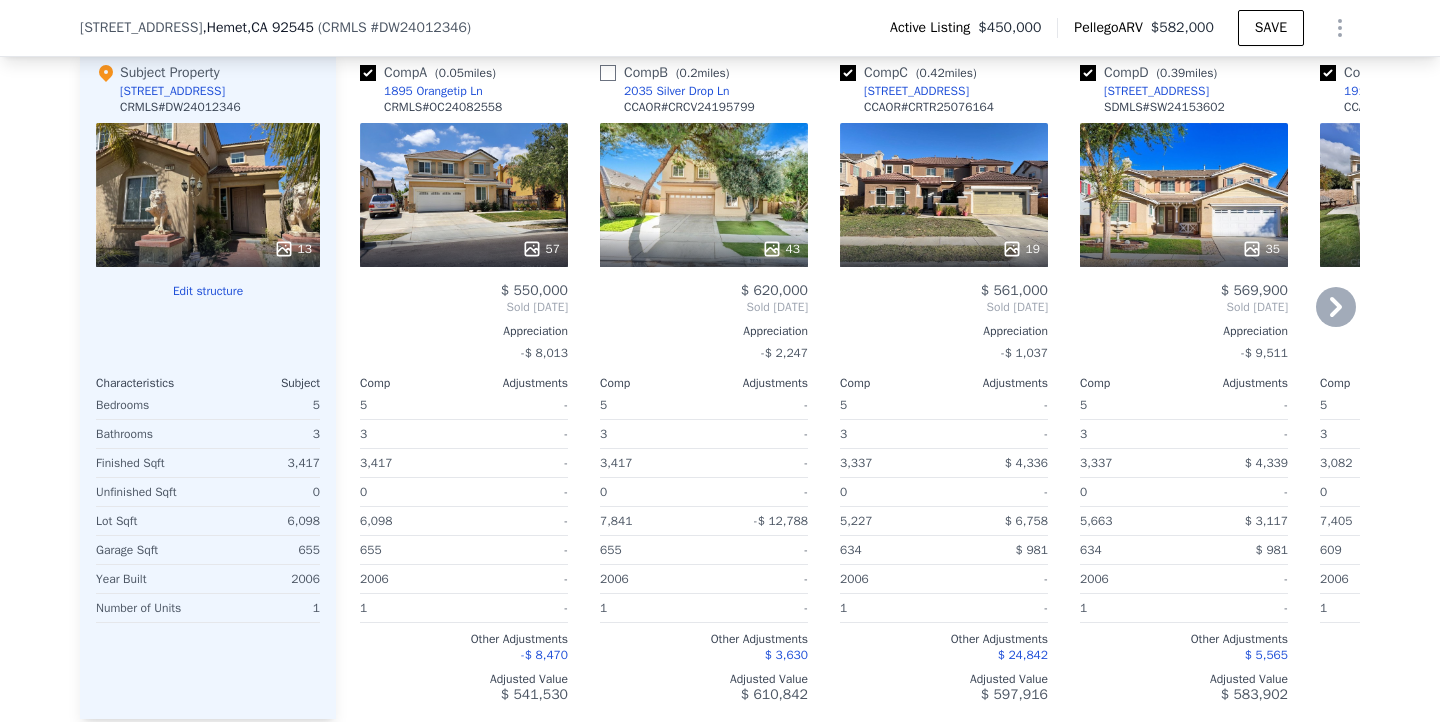 checkbox on "false" 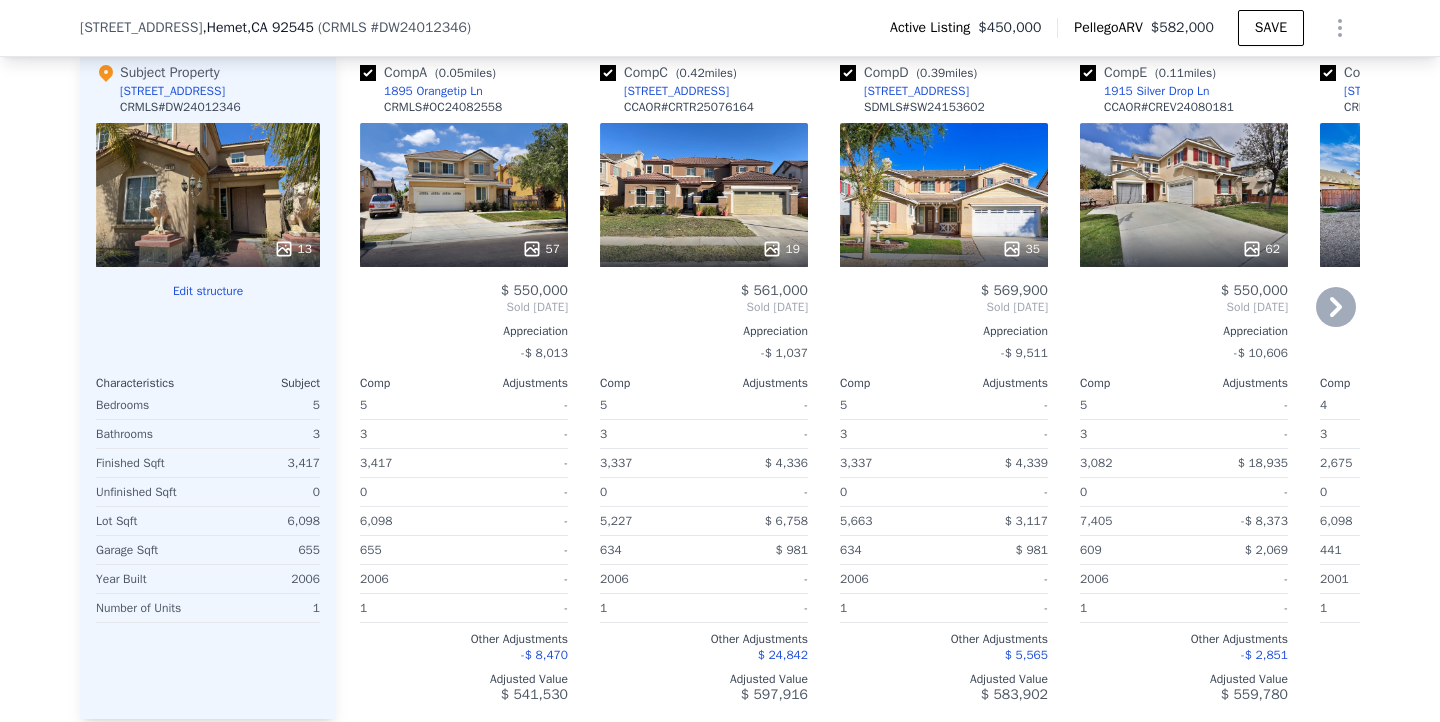 click on "35" at bounding box center (944, 195) 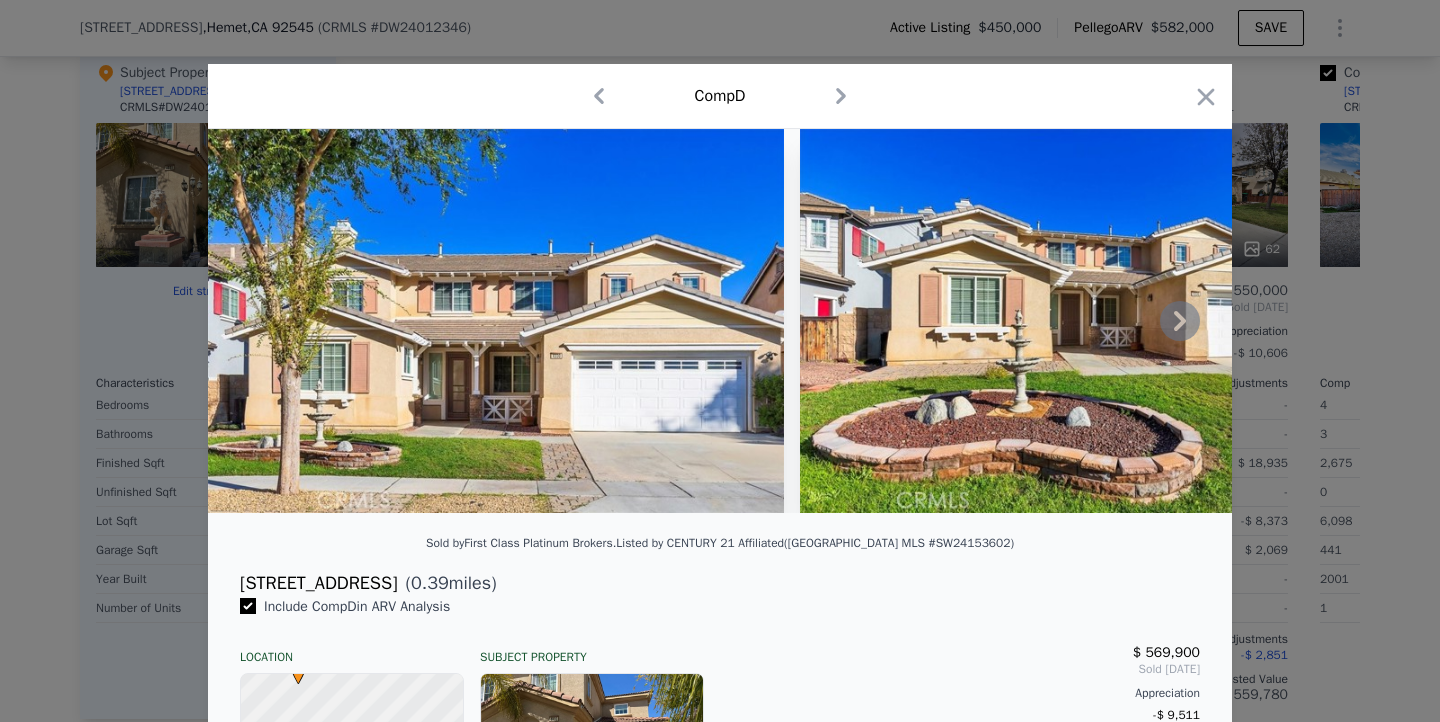 click 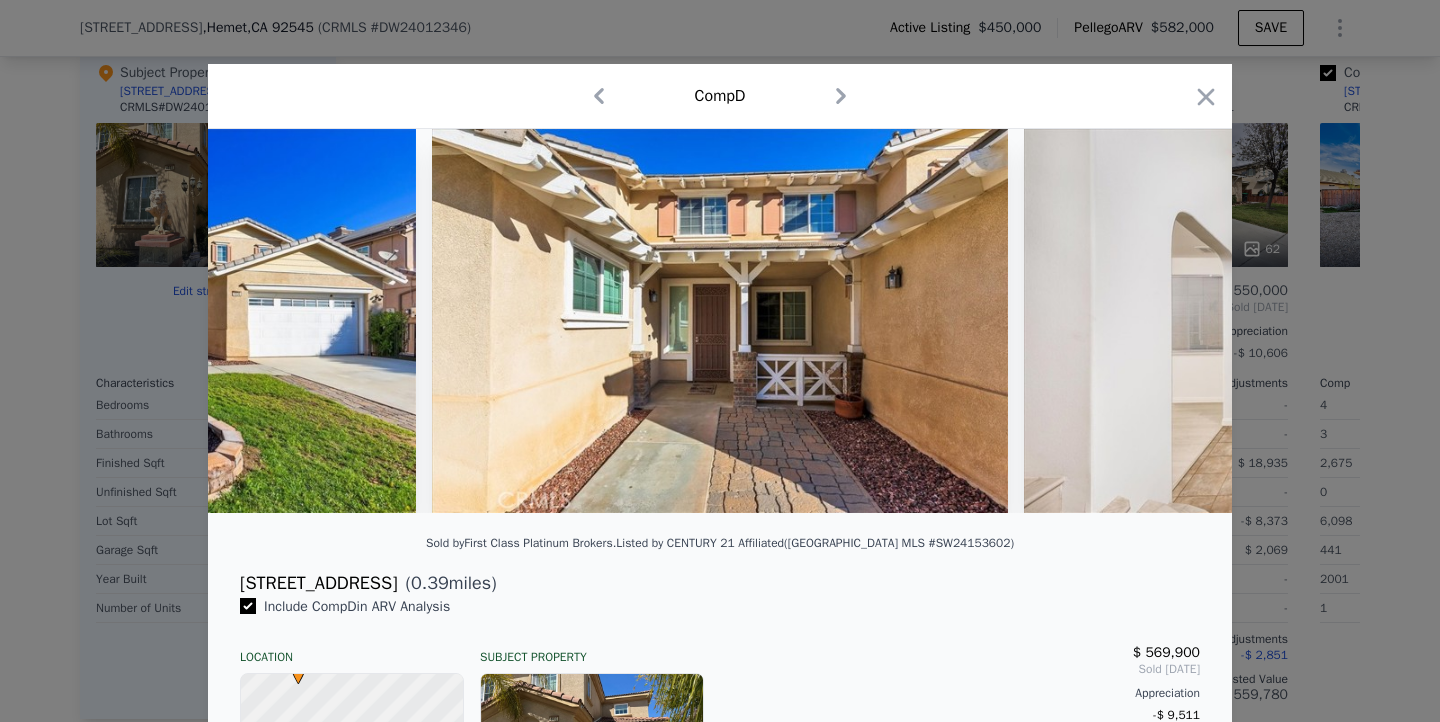 scroll, scrollTop: 0, scrollLeft: 960, axis: horizontal 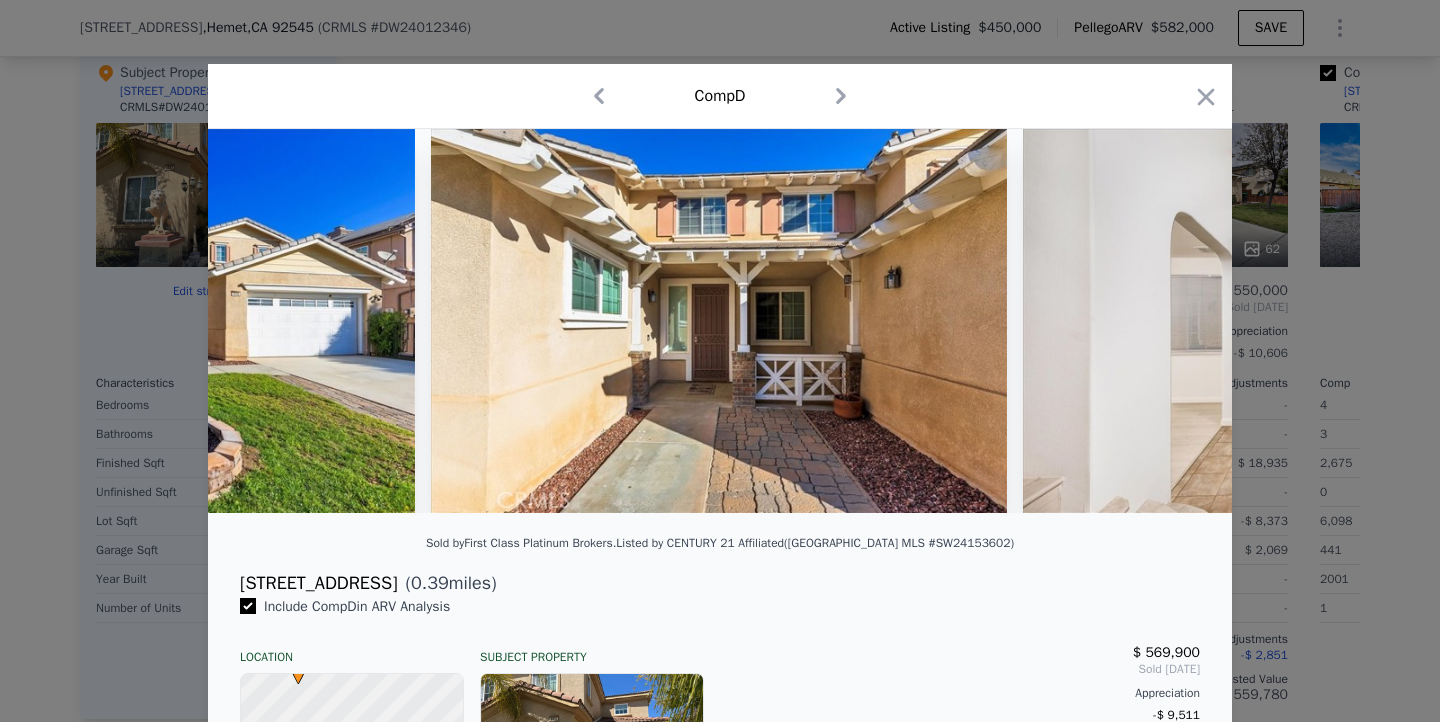 click at bounding box center [1311, 321] 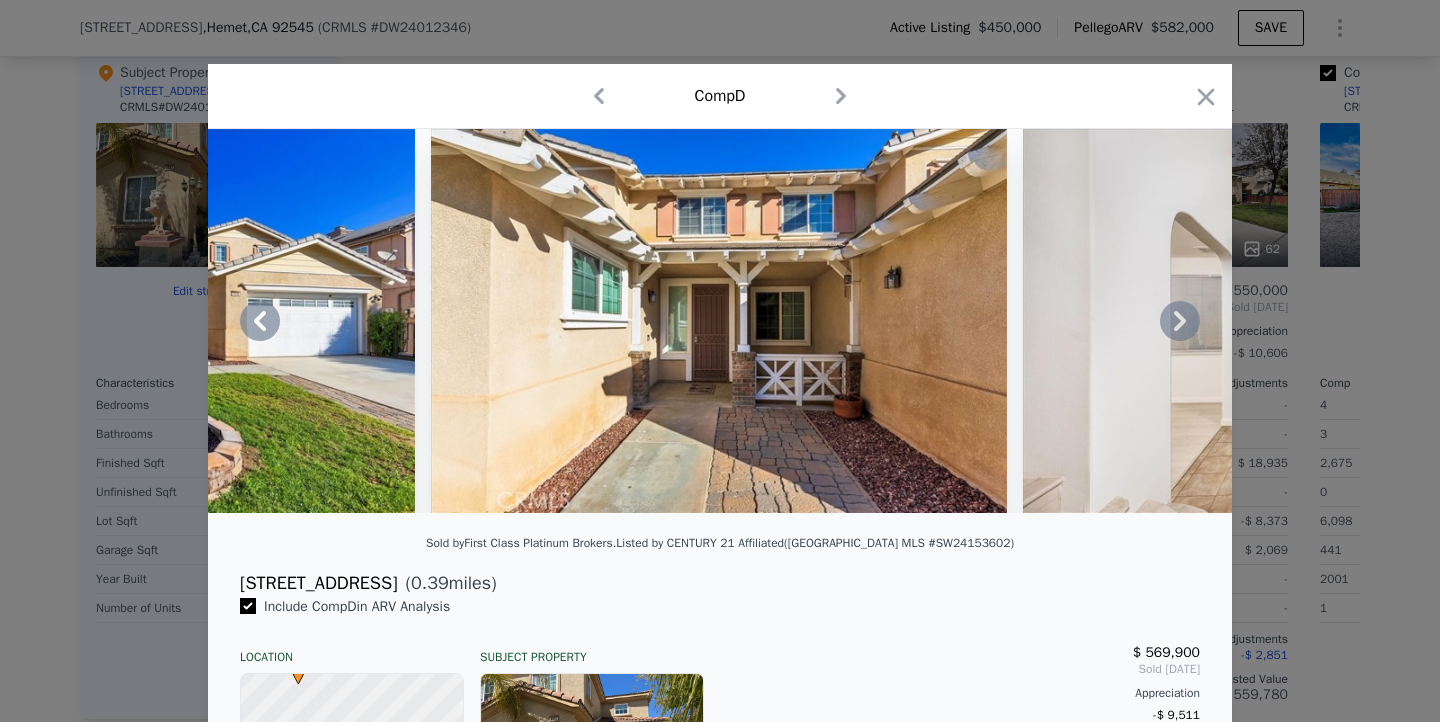 click 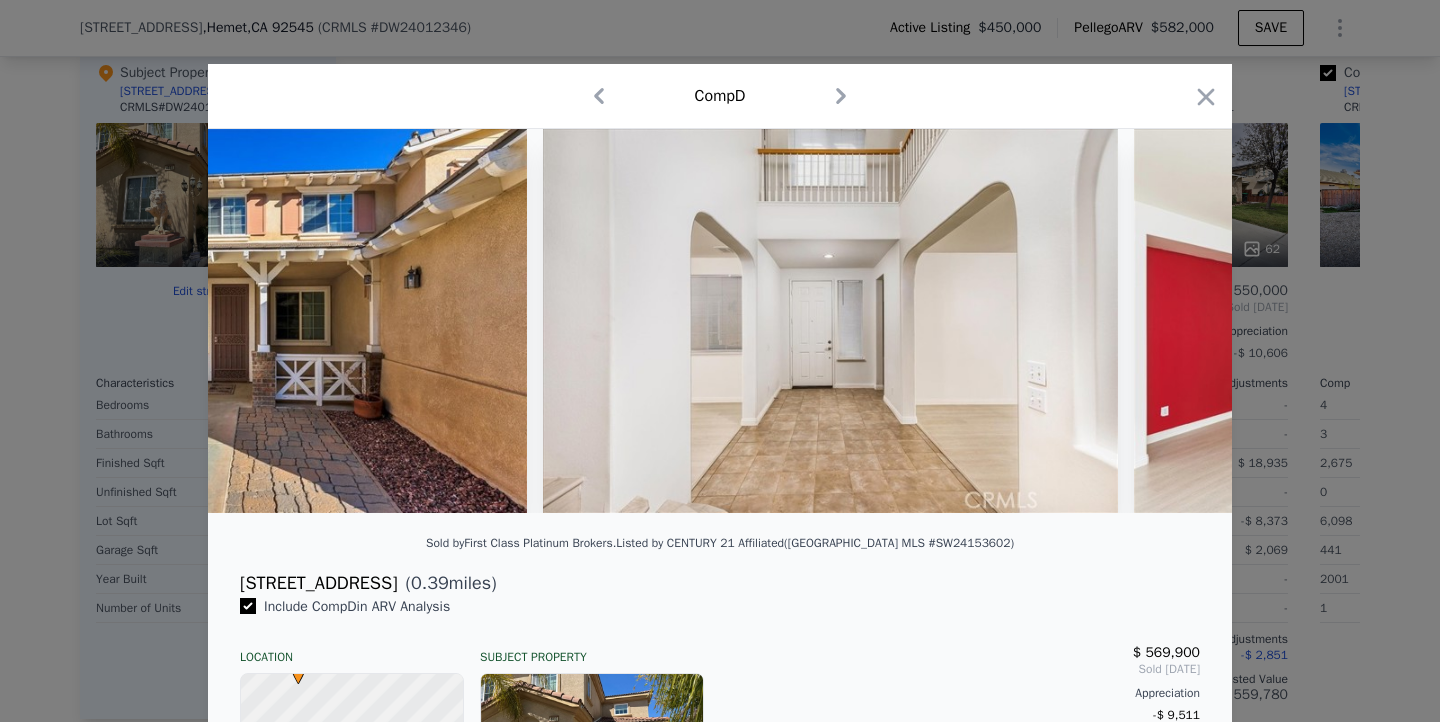 click at bounding box center [720, 321] 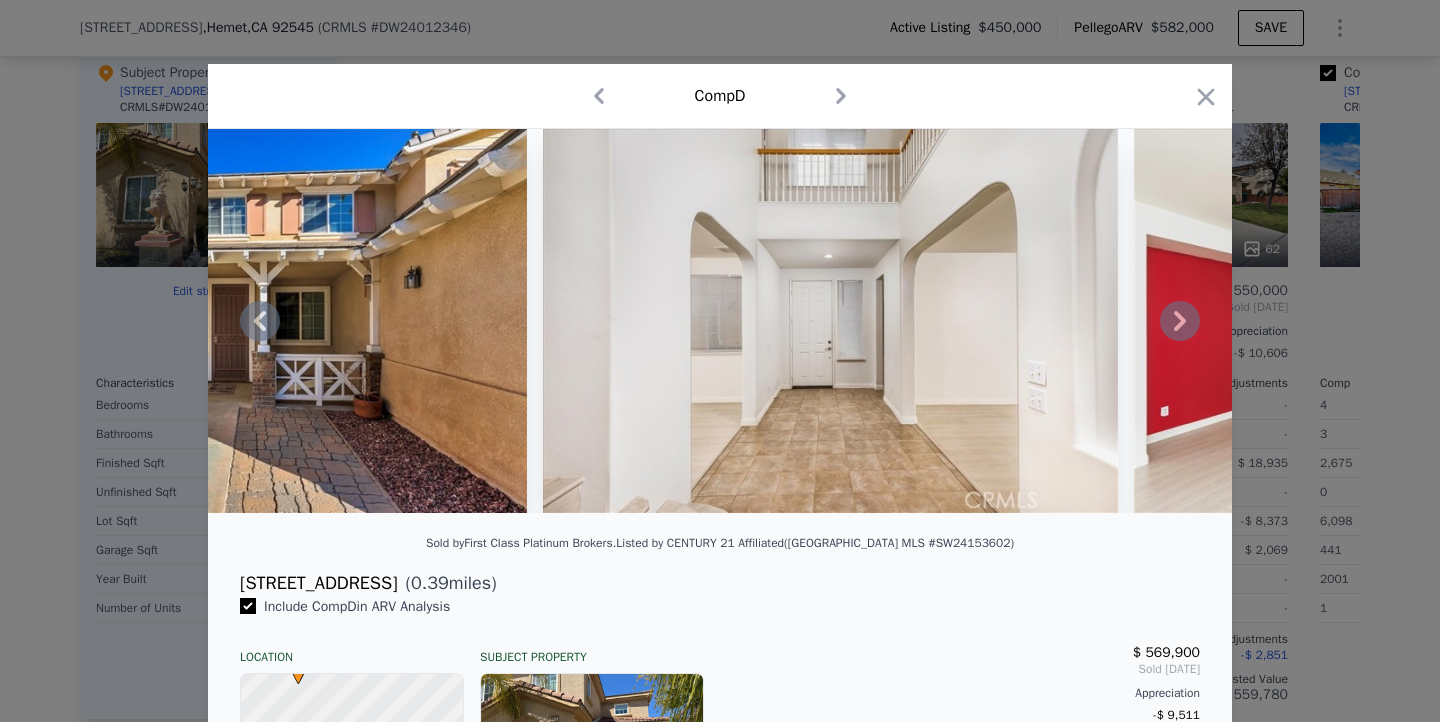 click 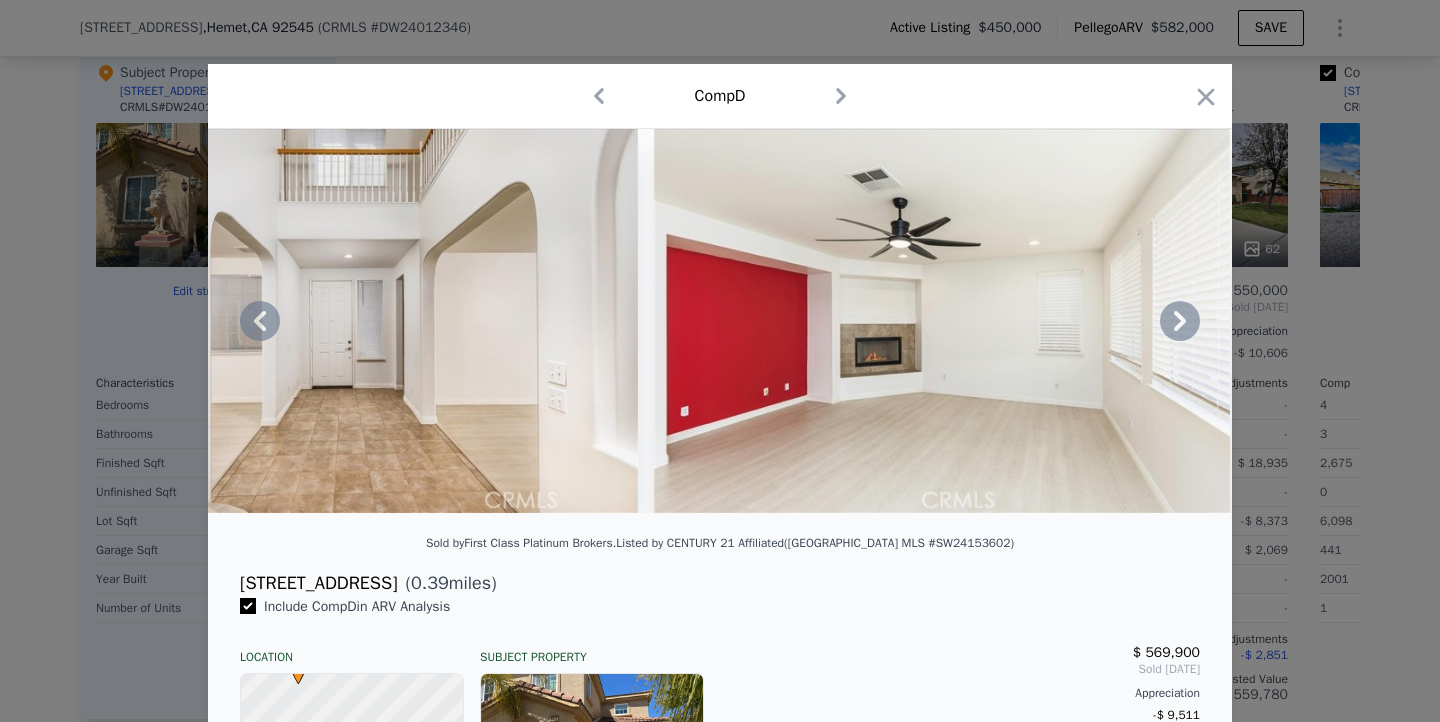click 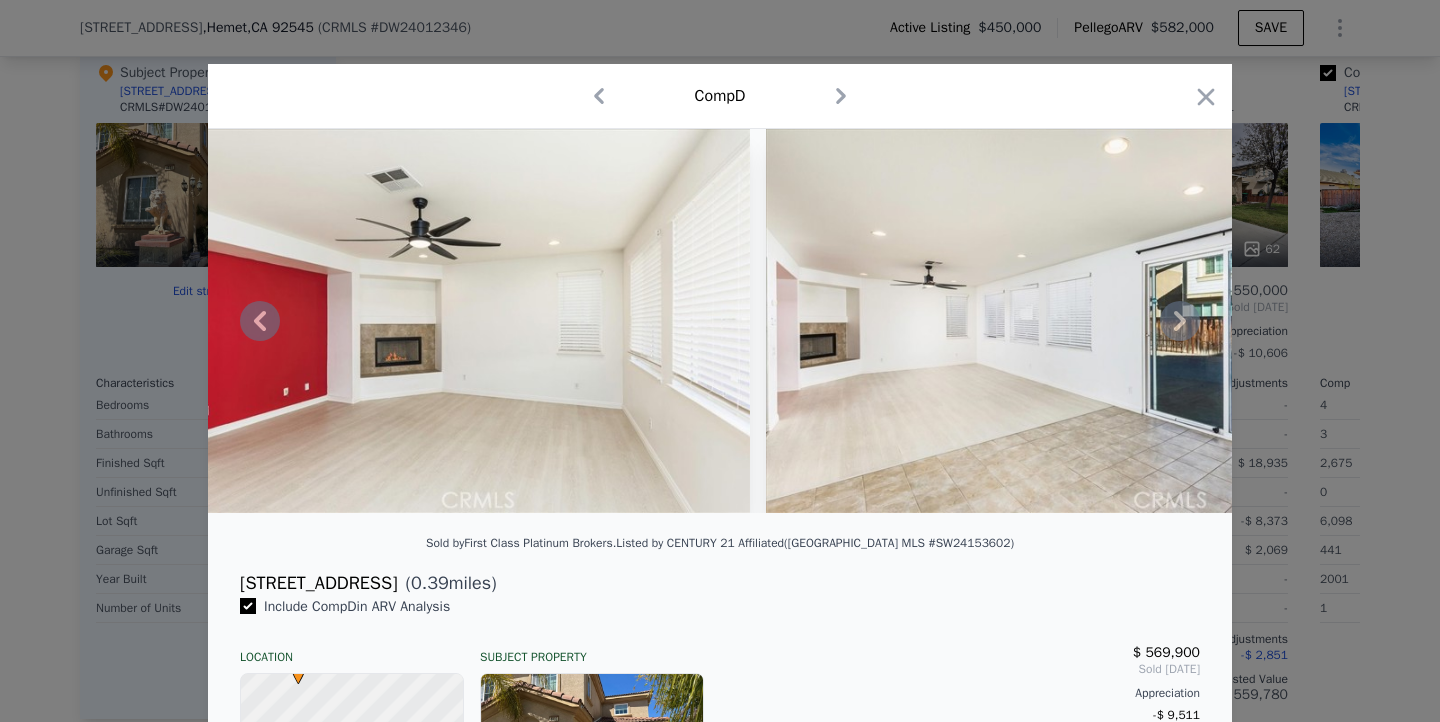 click 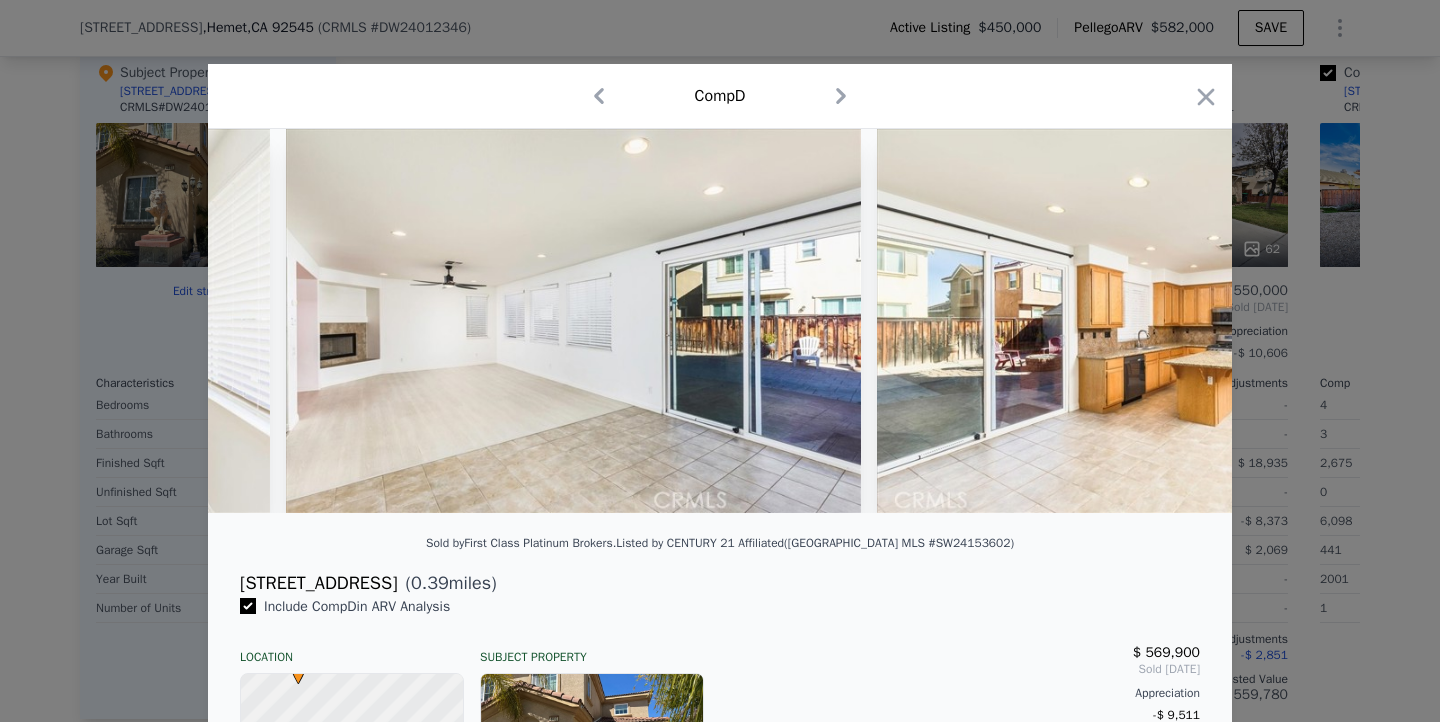 scroll, scrollTop: 0, scrollLeft: 2880, axis: horizontal 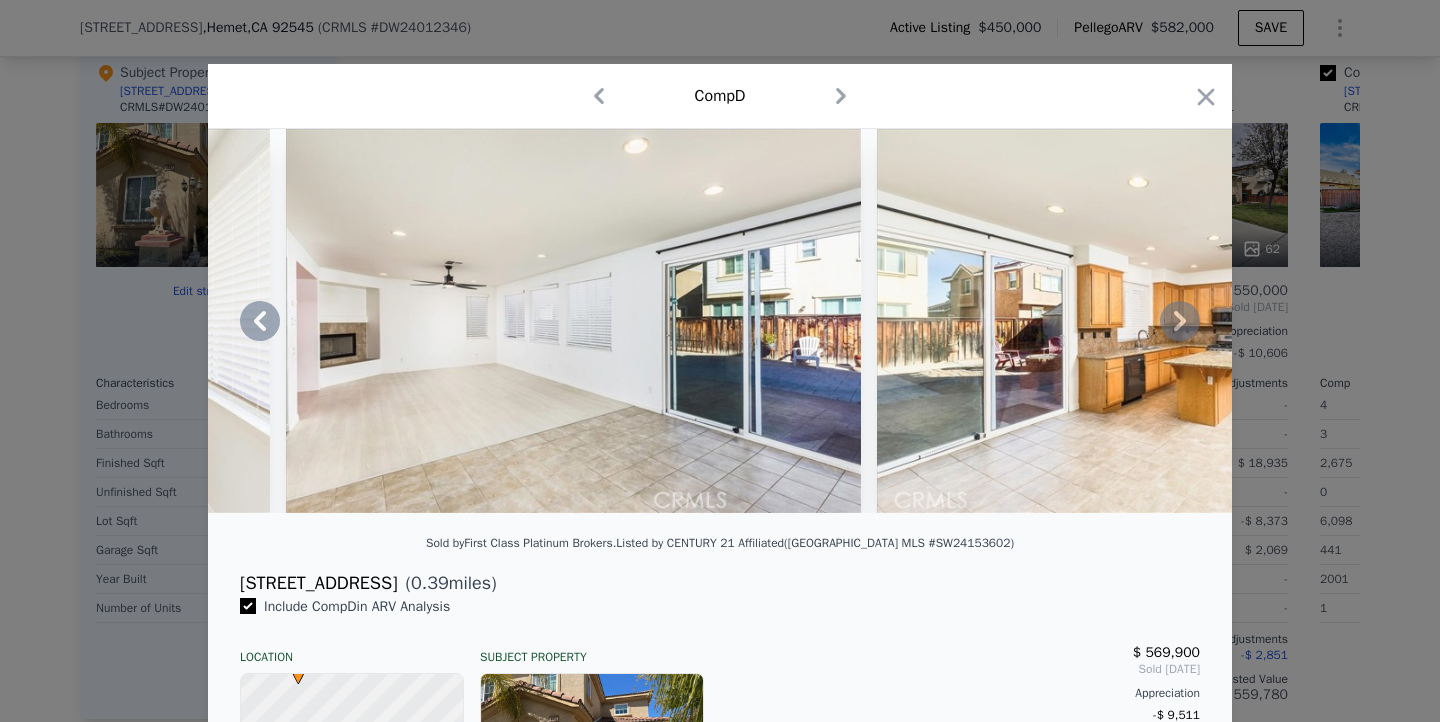 click 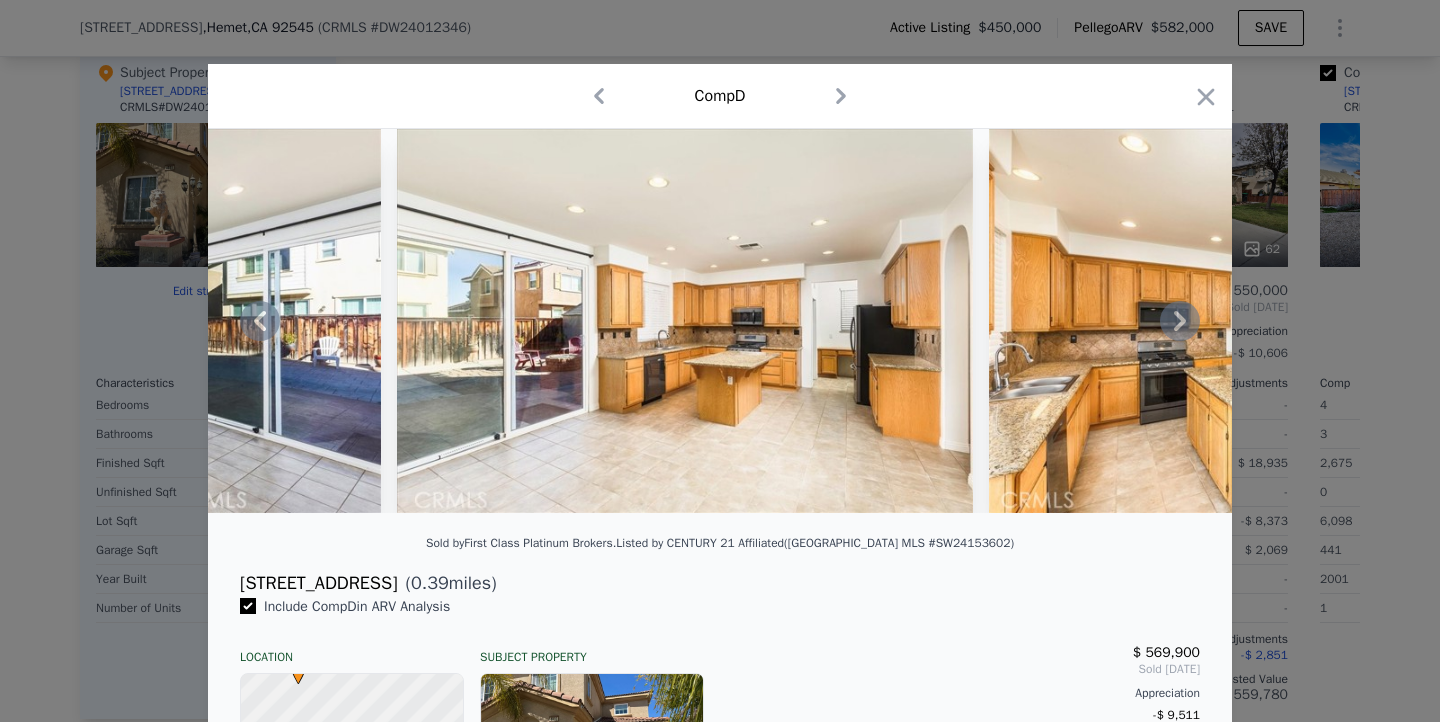 click 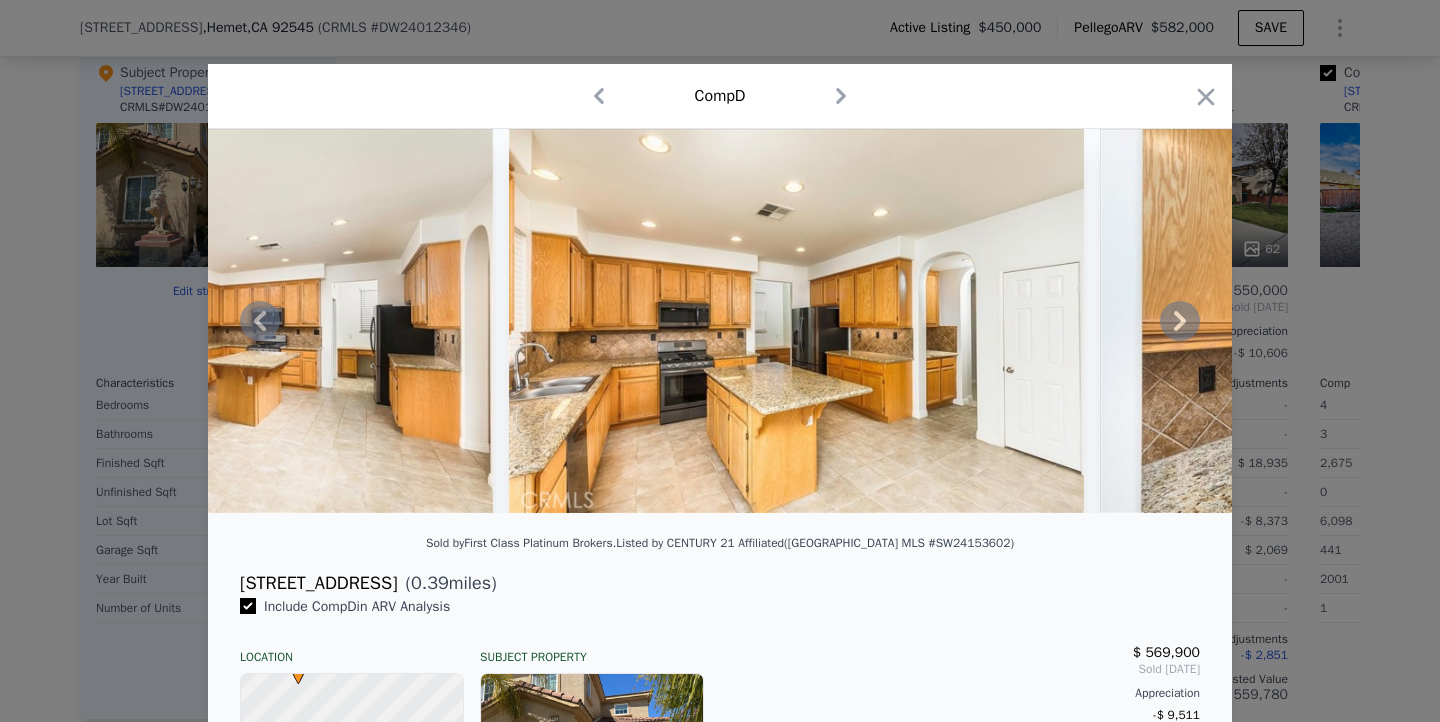 click 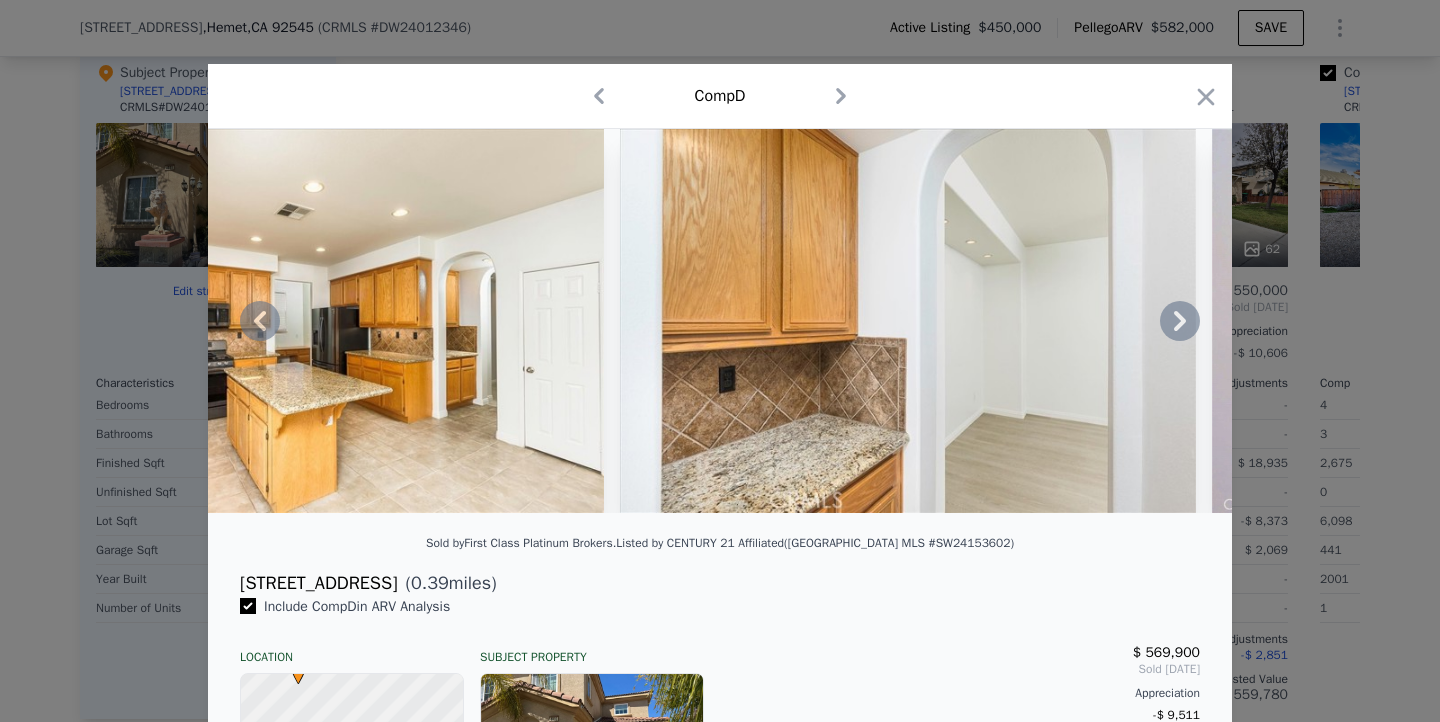 click 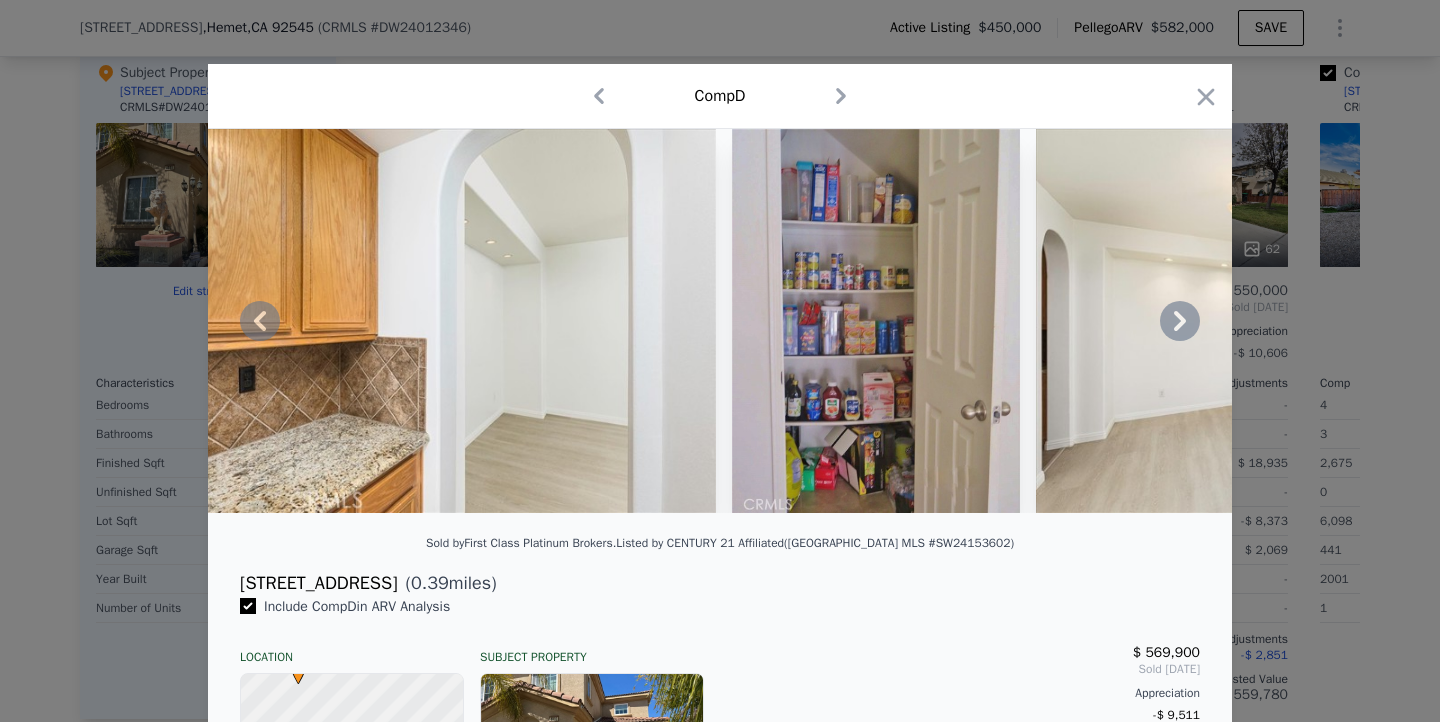 click 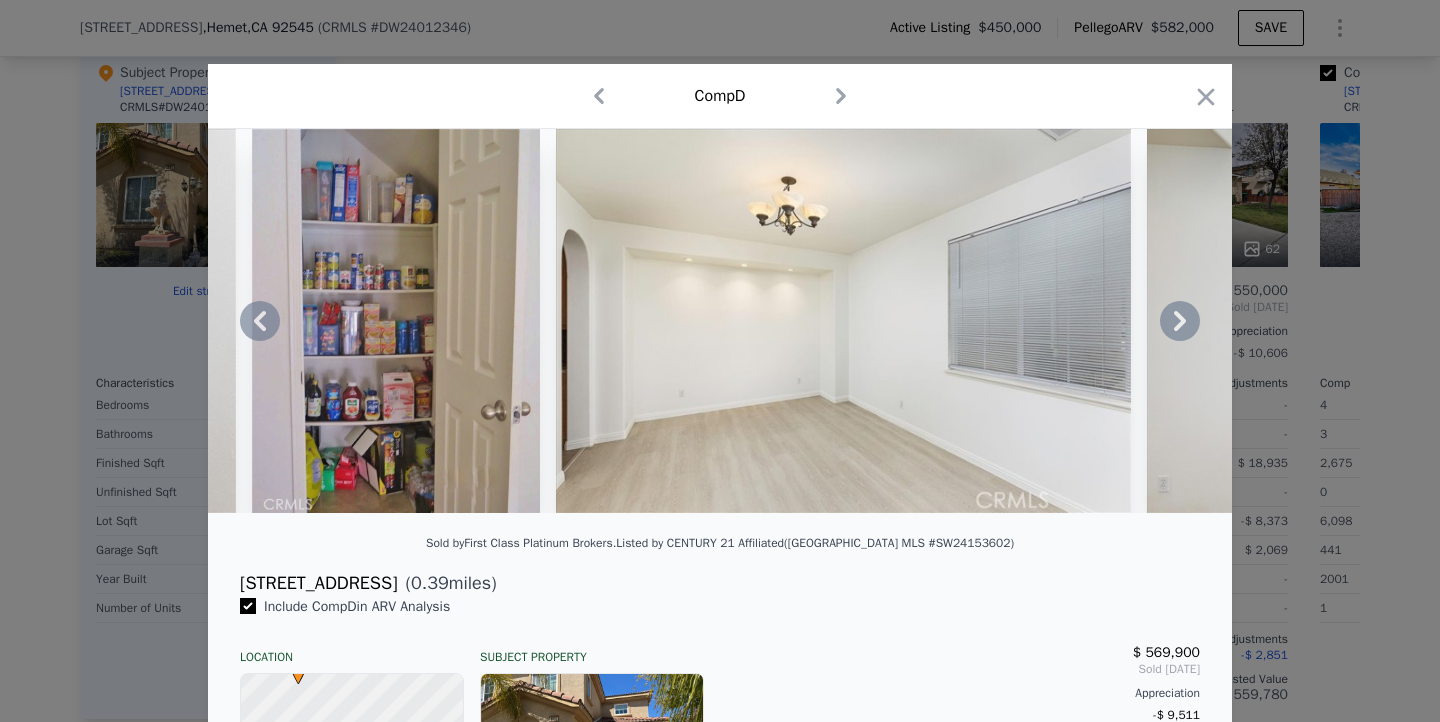 click 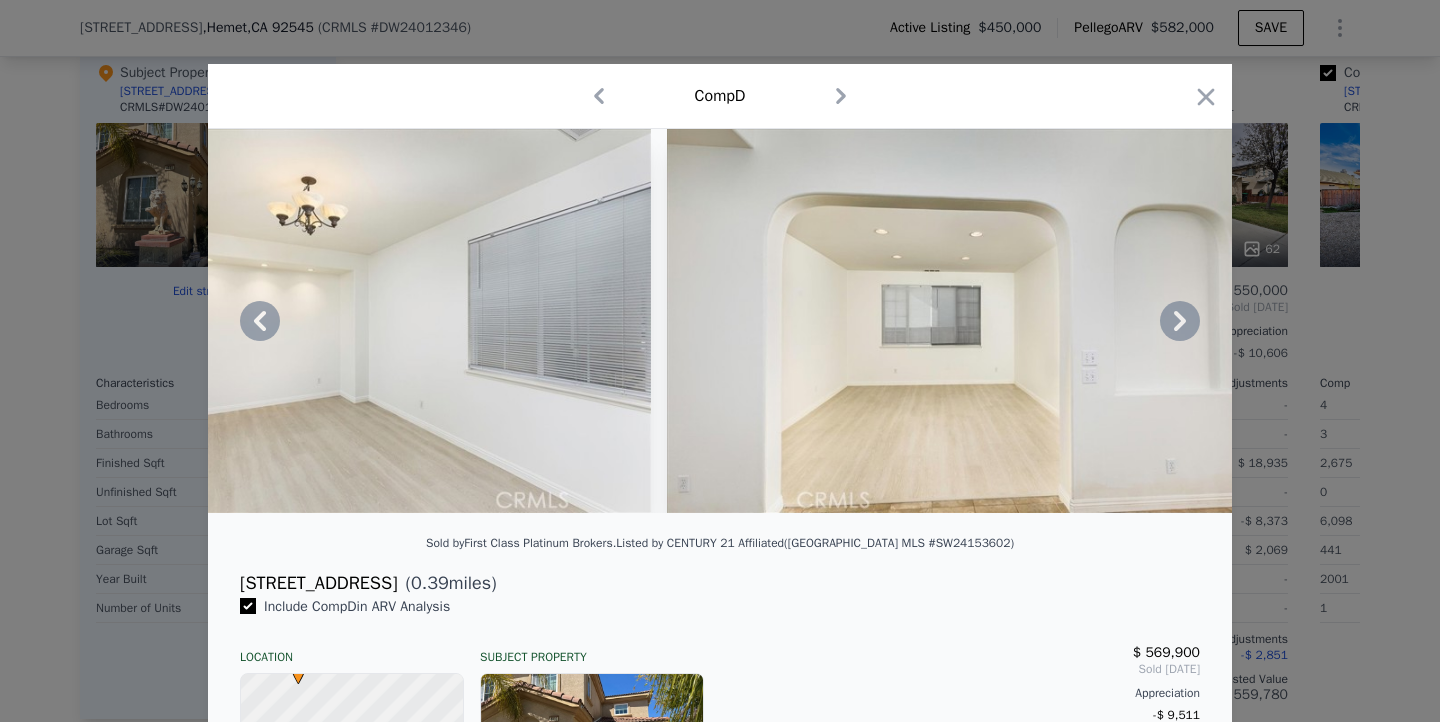click 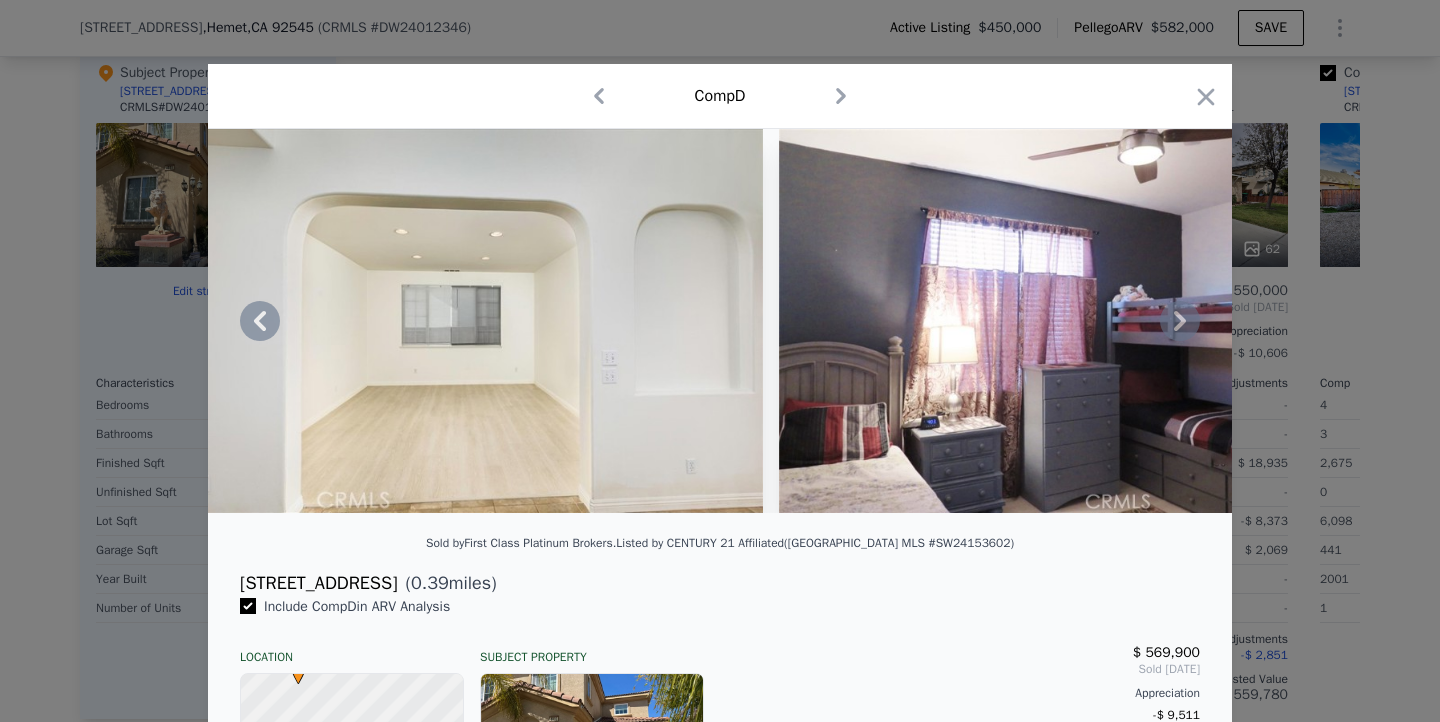 click 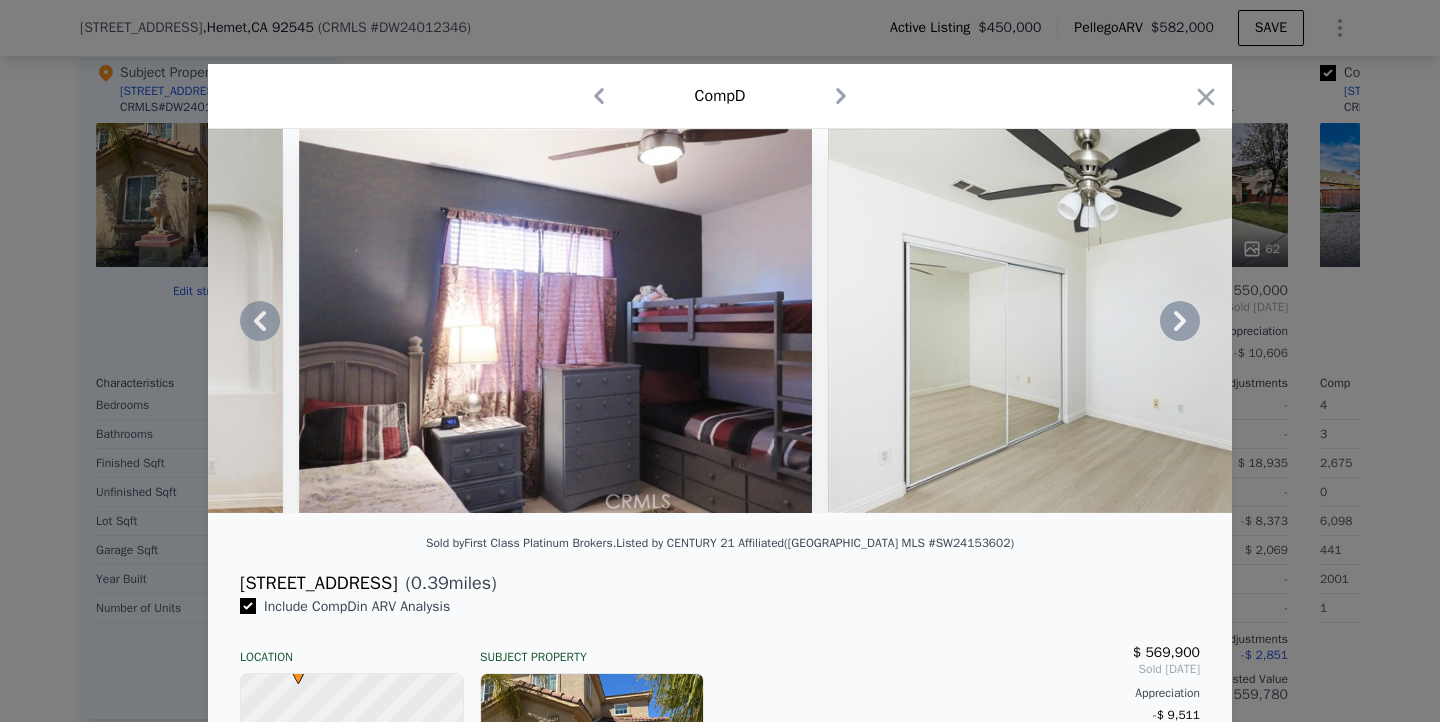 click 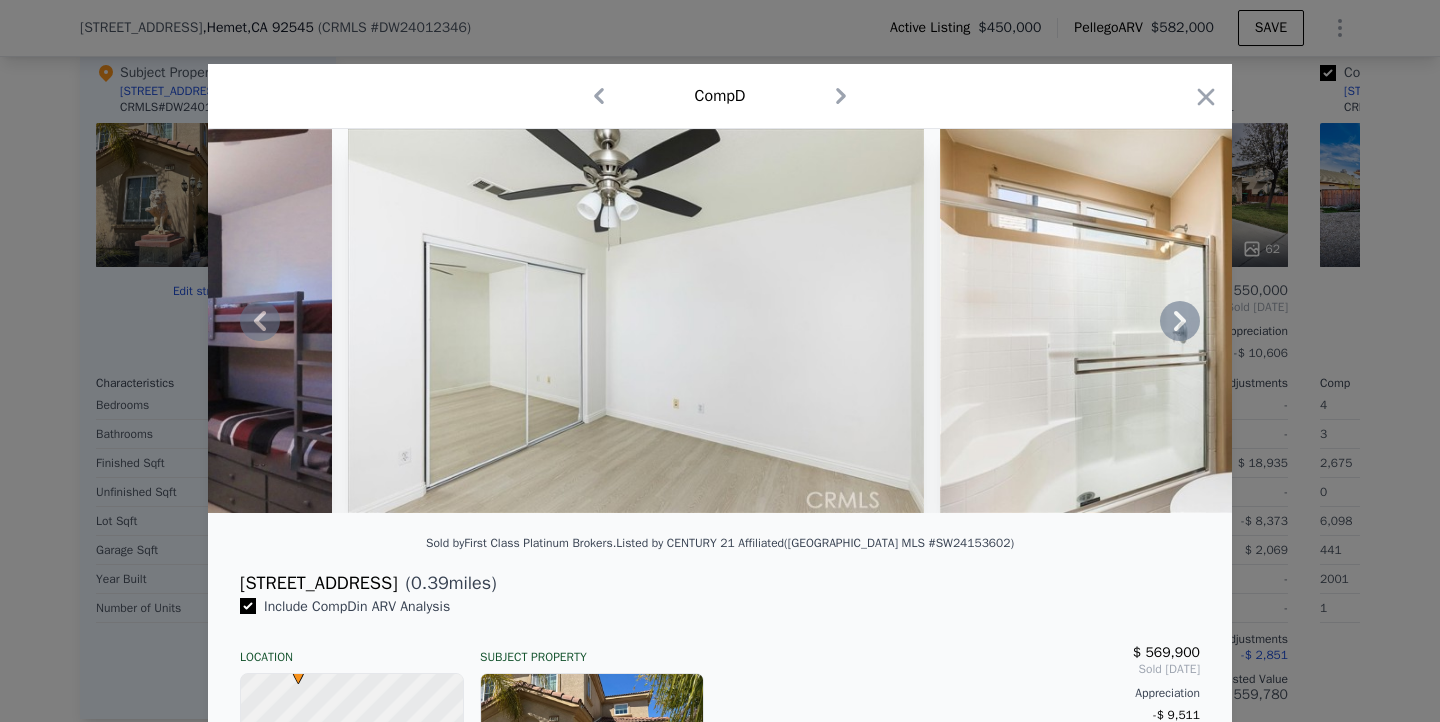 click 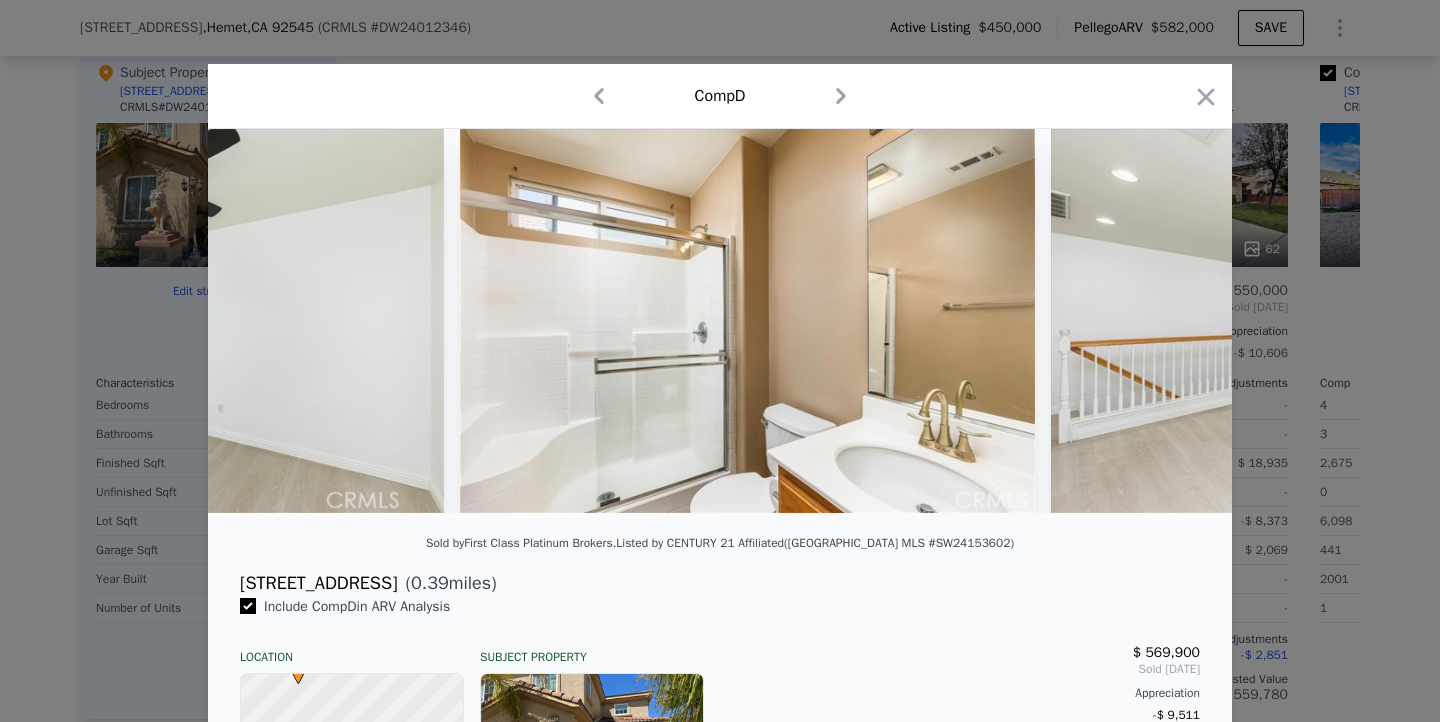 scroll, scrollTop: 0, scrollLeft: 8160, axis: horizontal 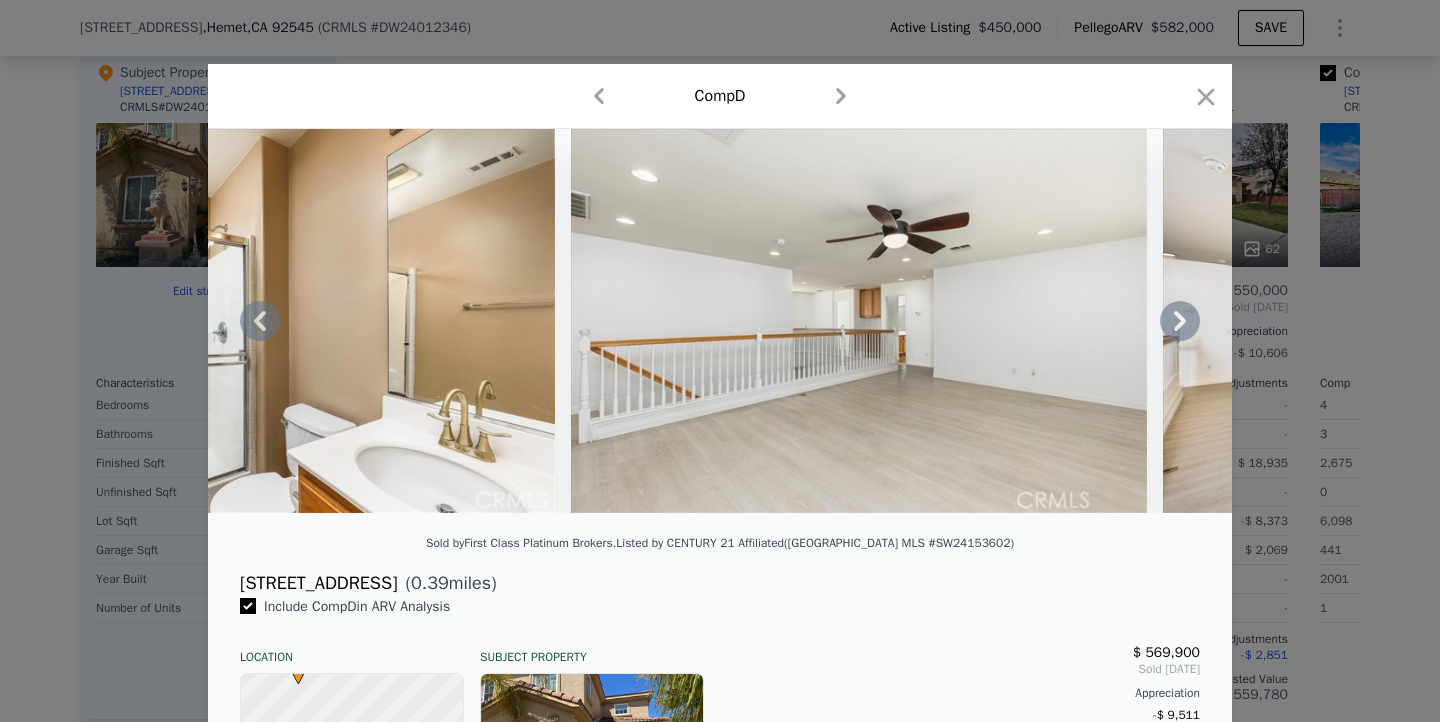 click 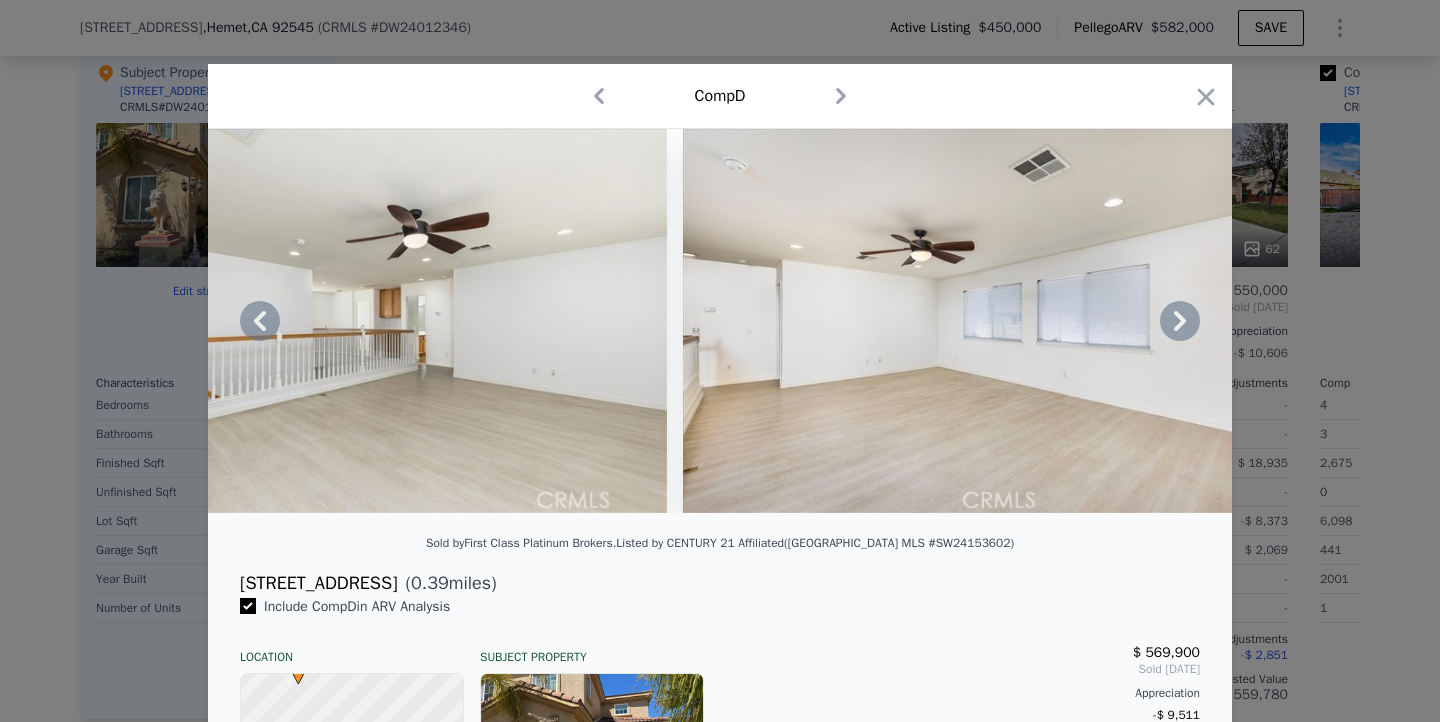 click 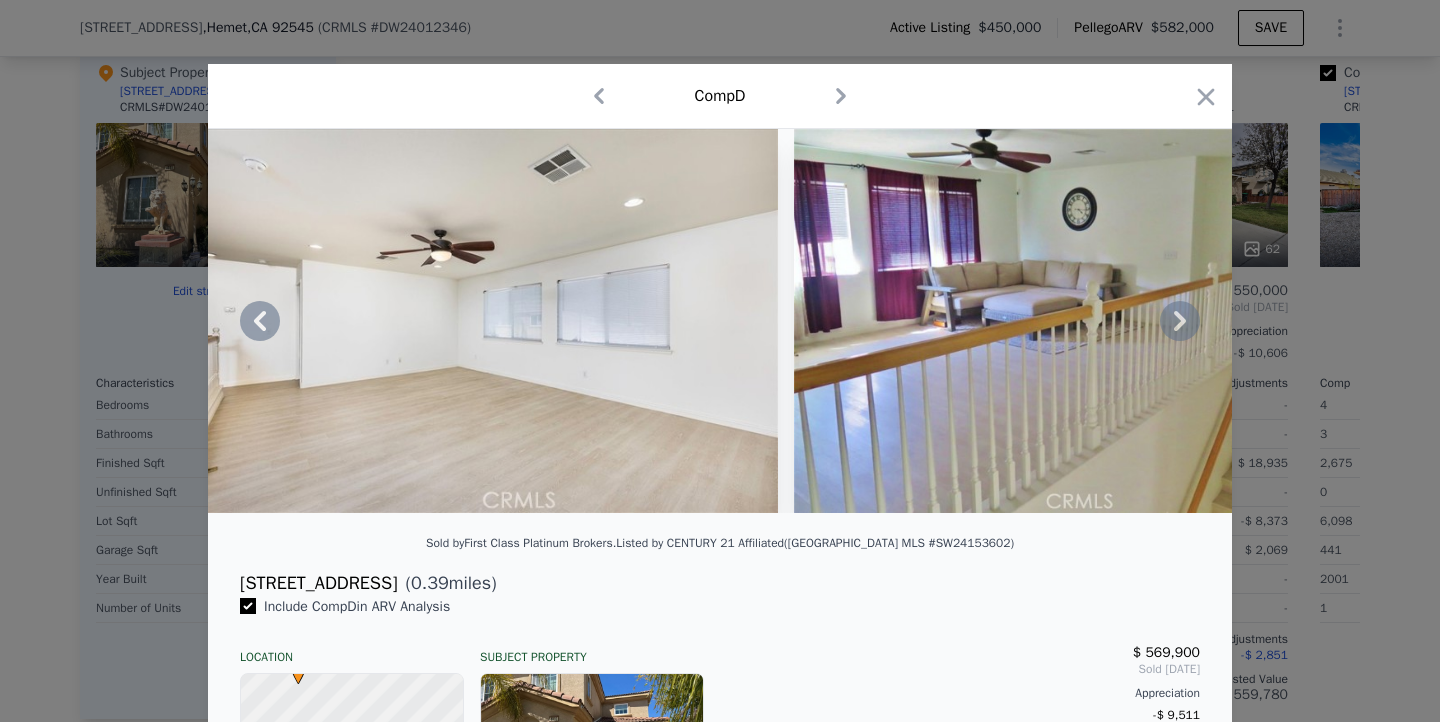 click 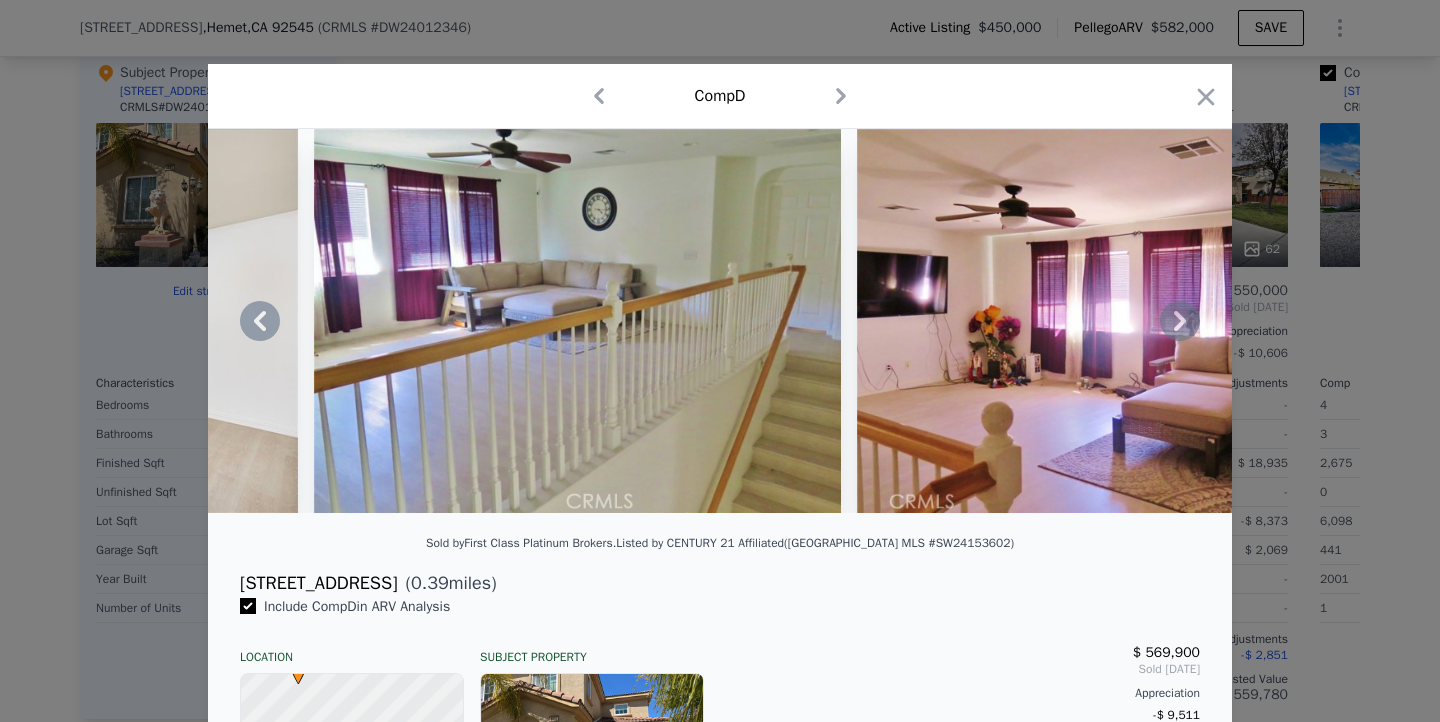 click 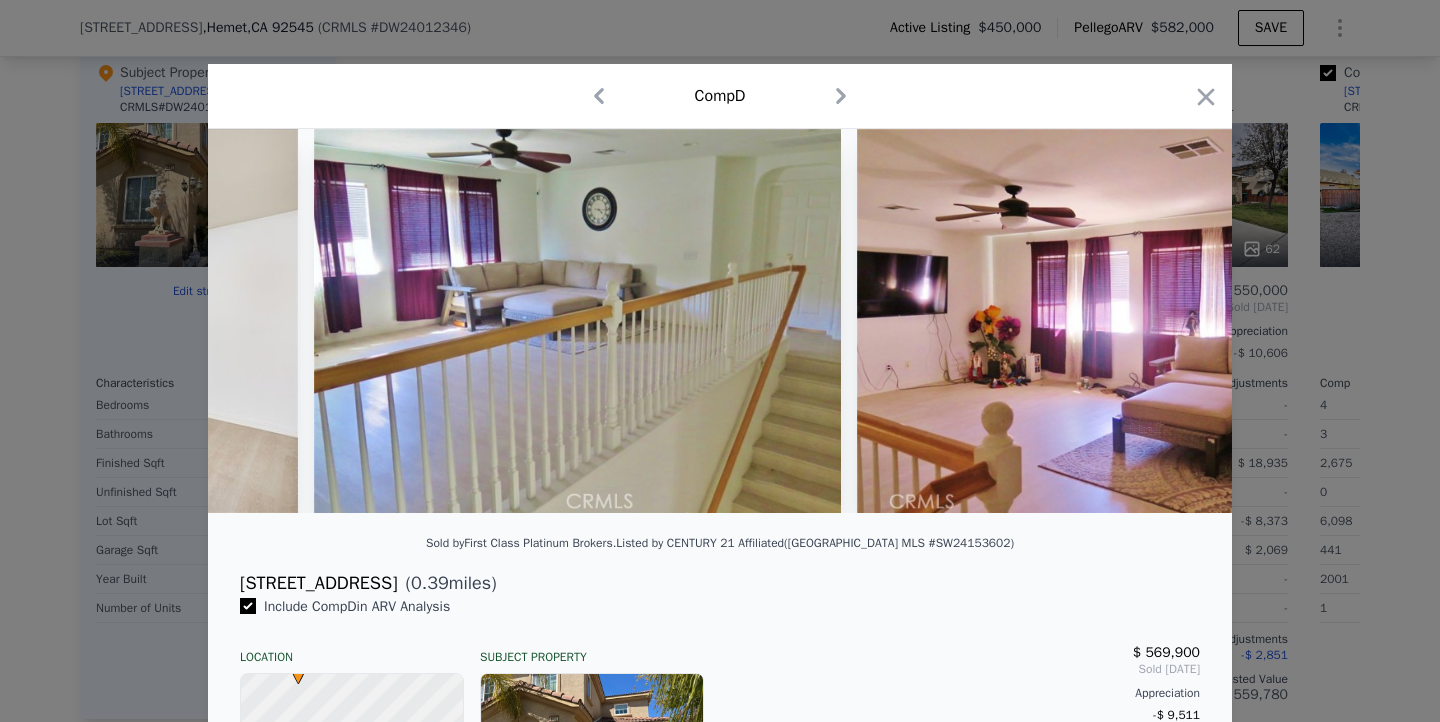 scroll, scrollTop: 0, scrollLeft: 10080, axis: horizontal 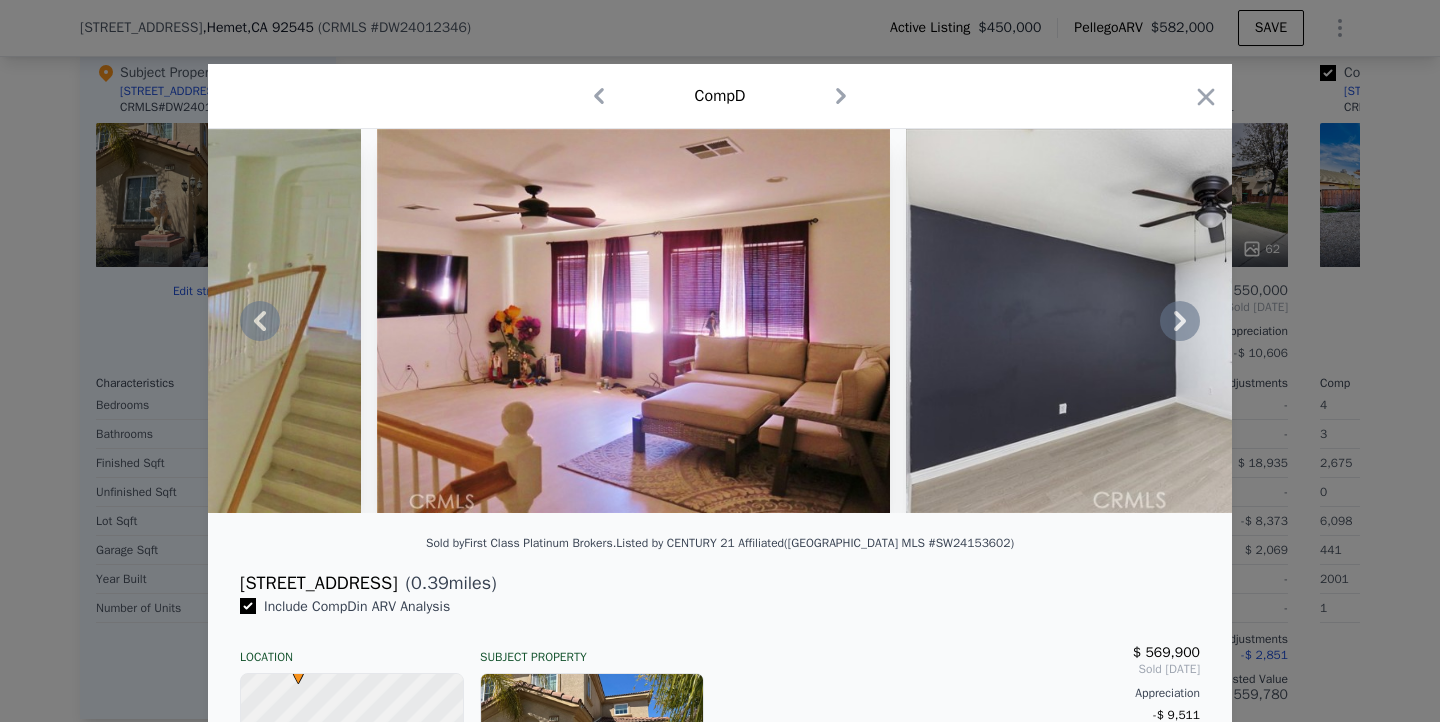 click 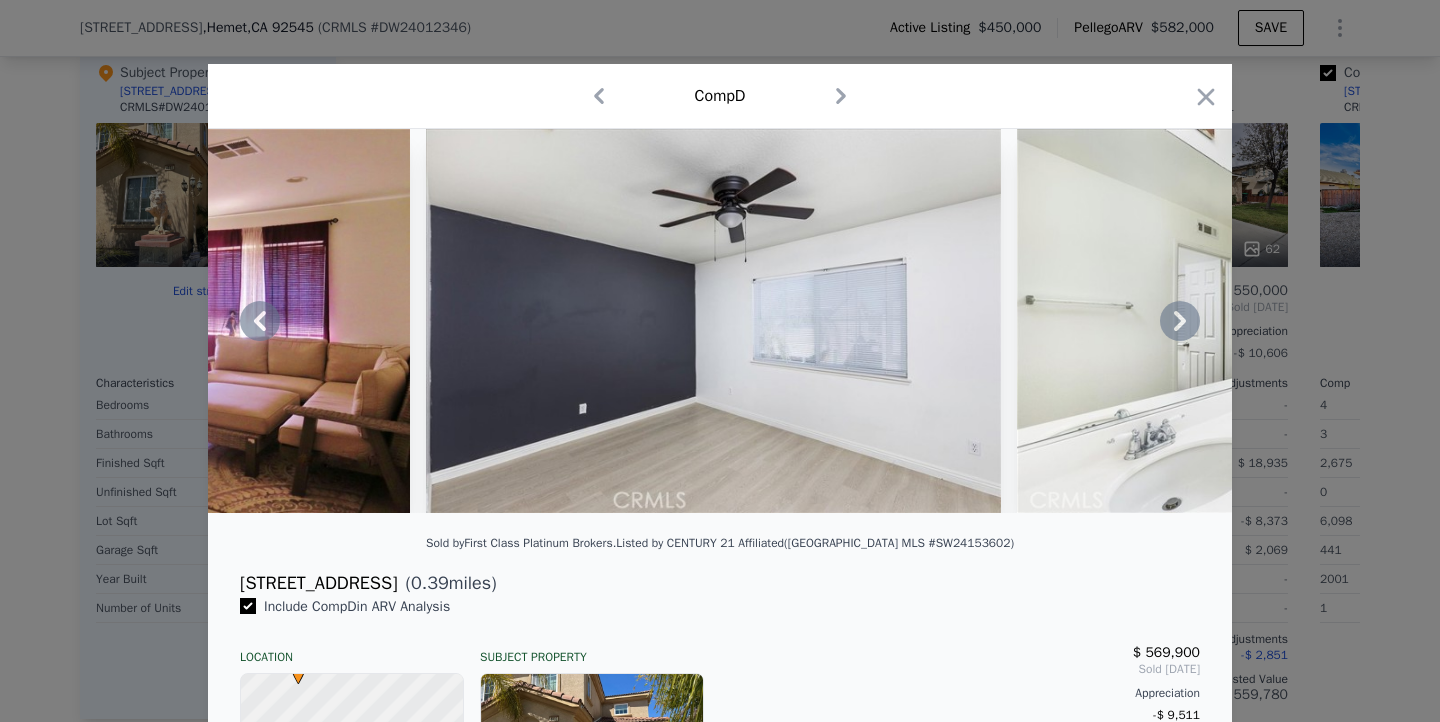 click 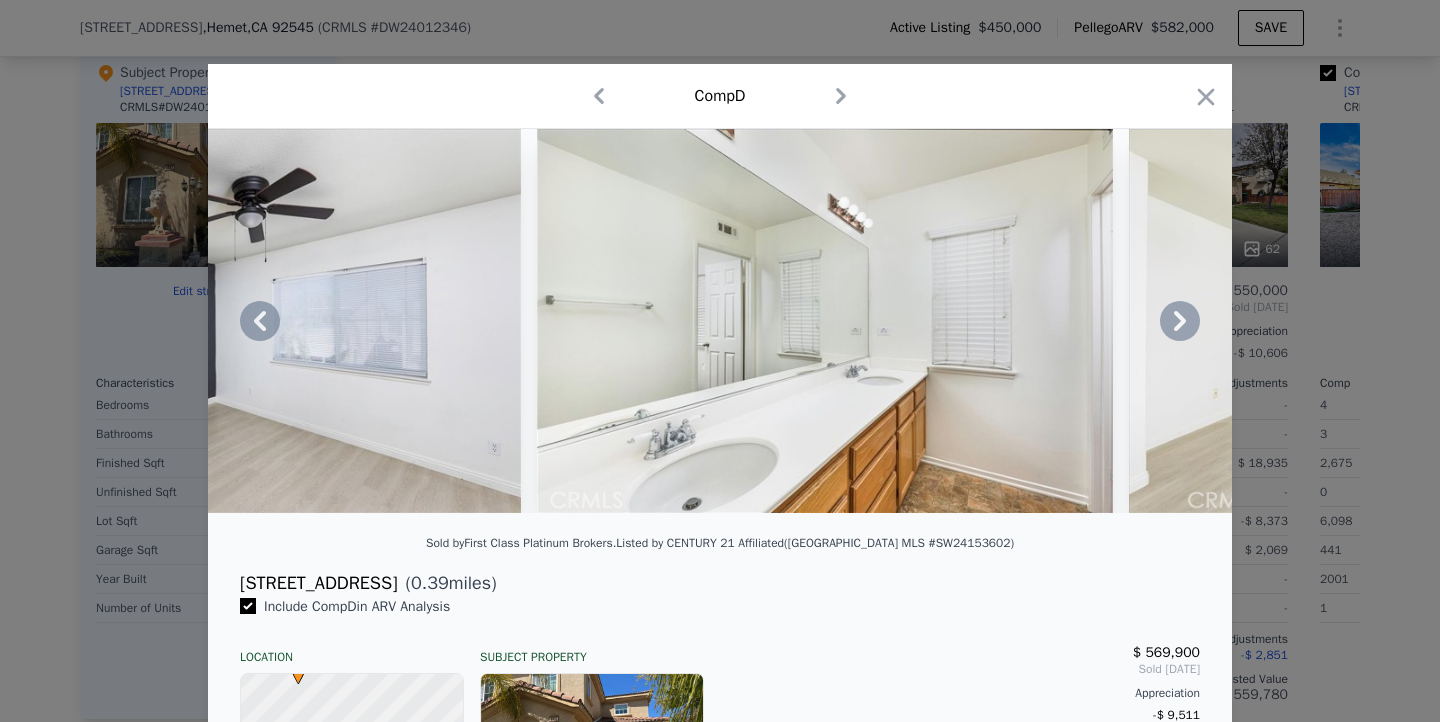 click 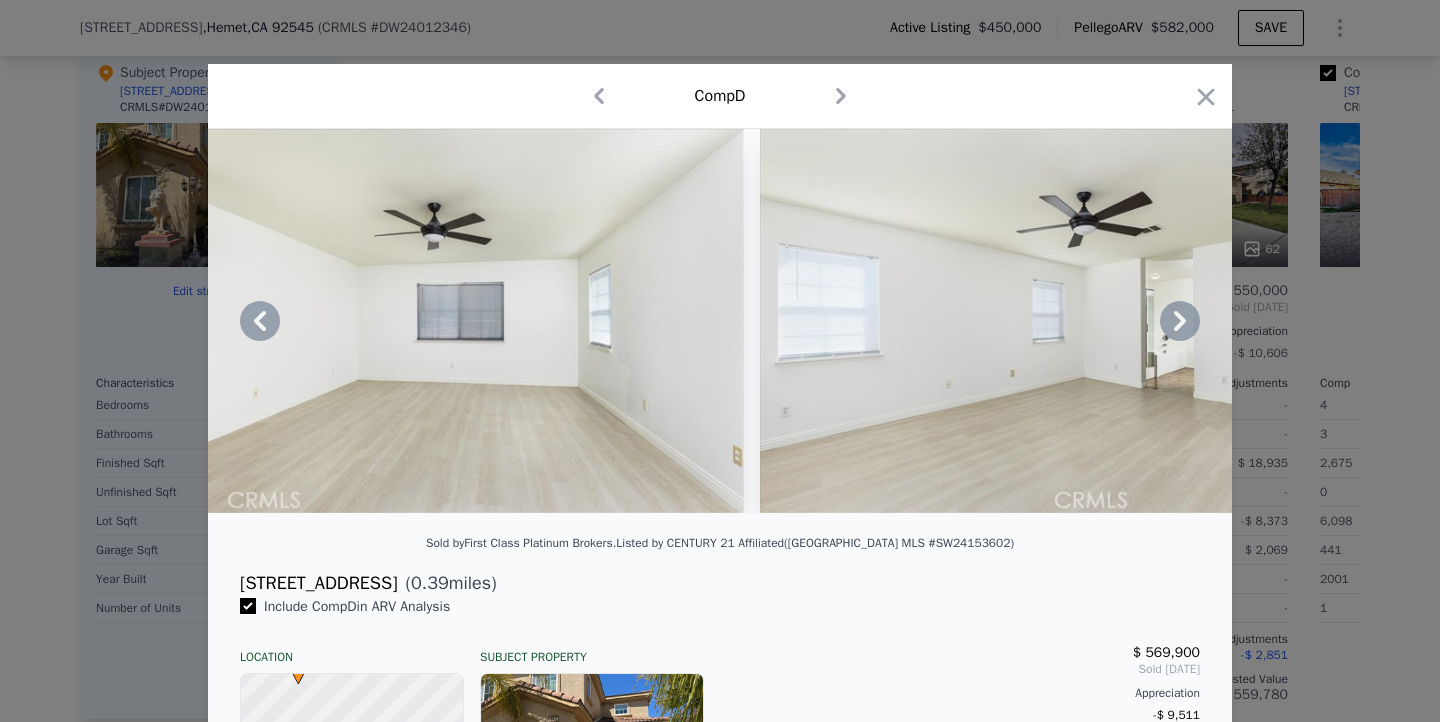 click 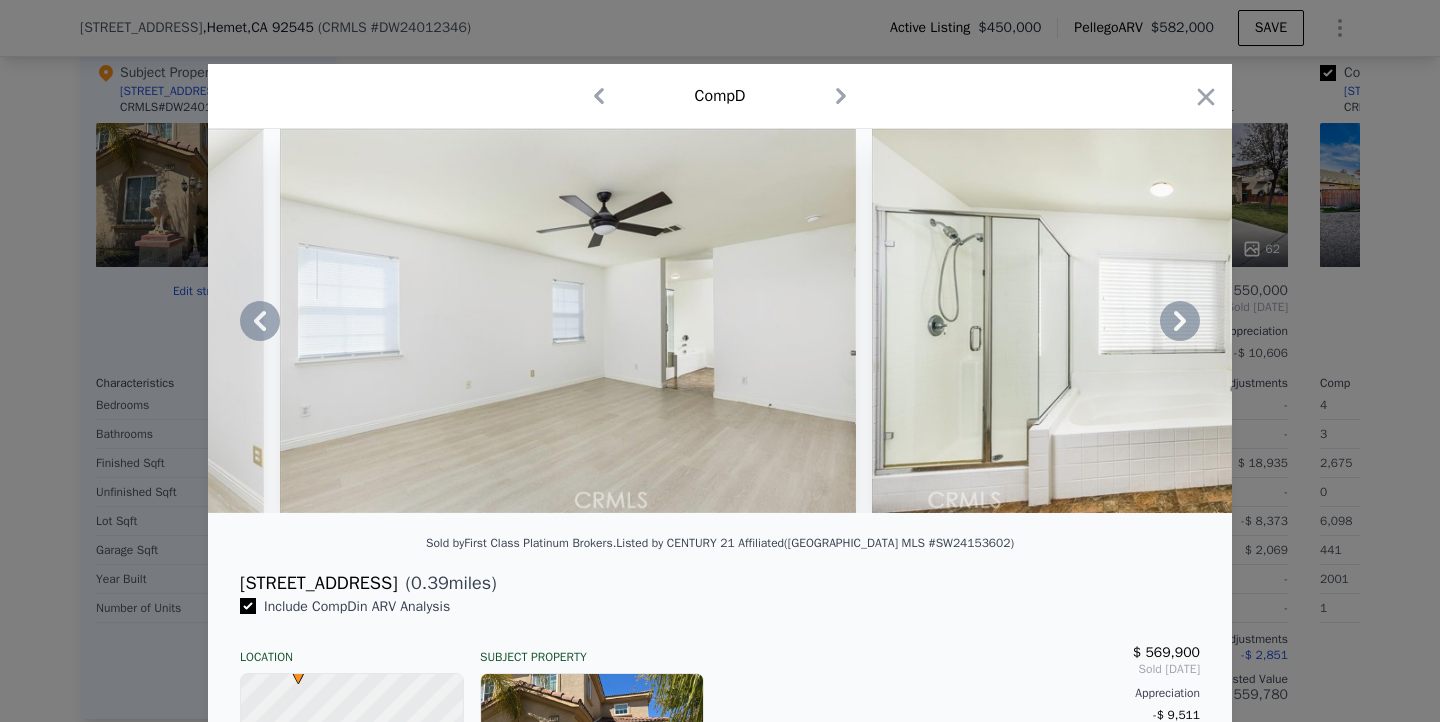 click 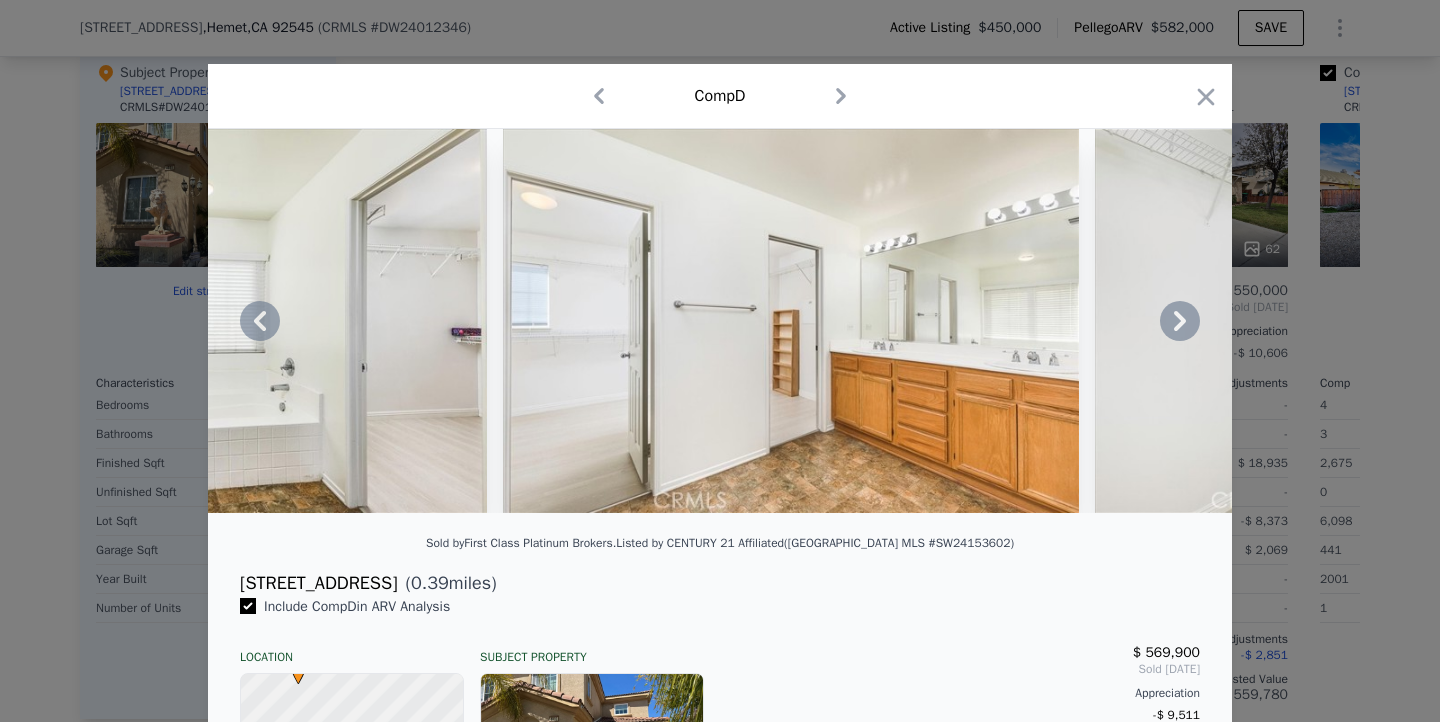 click 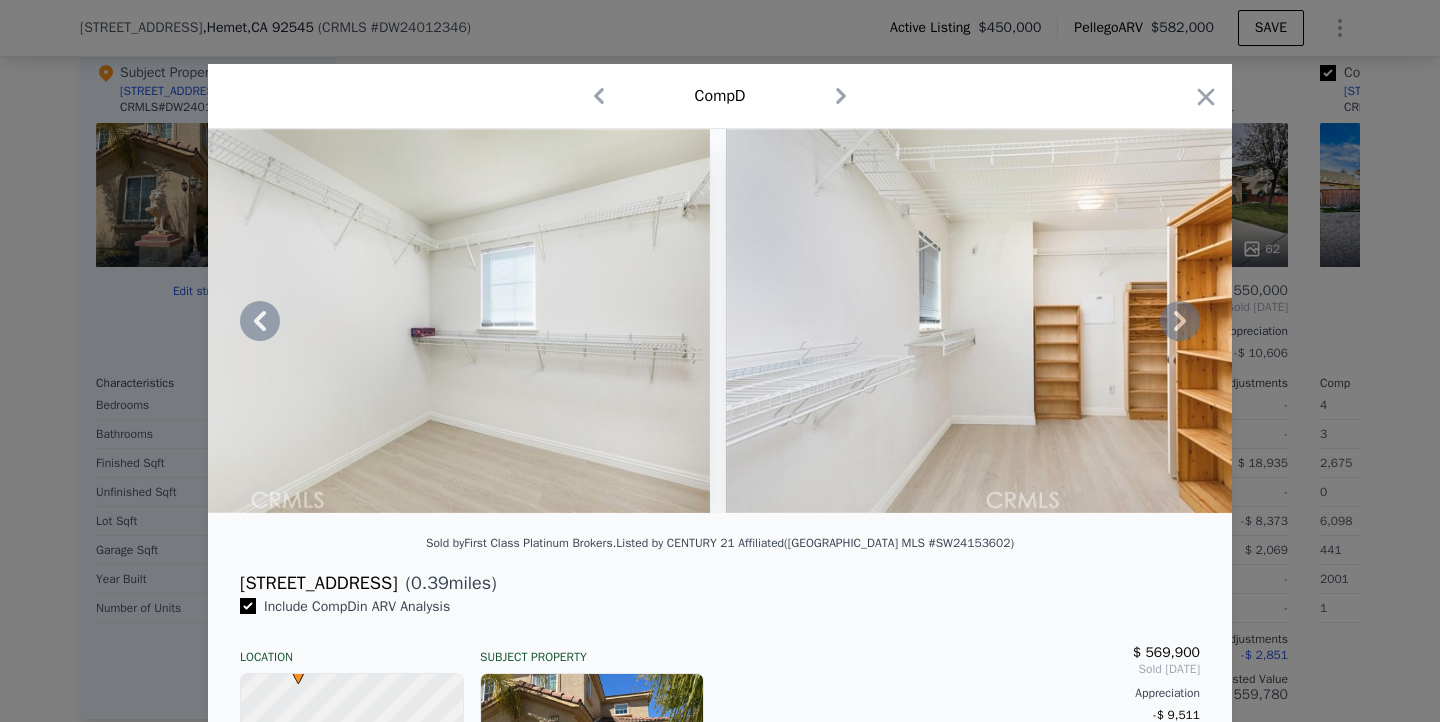 click 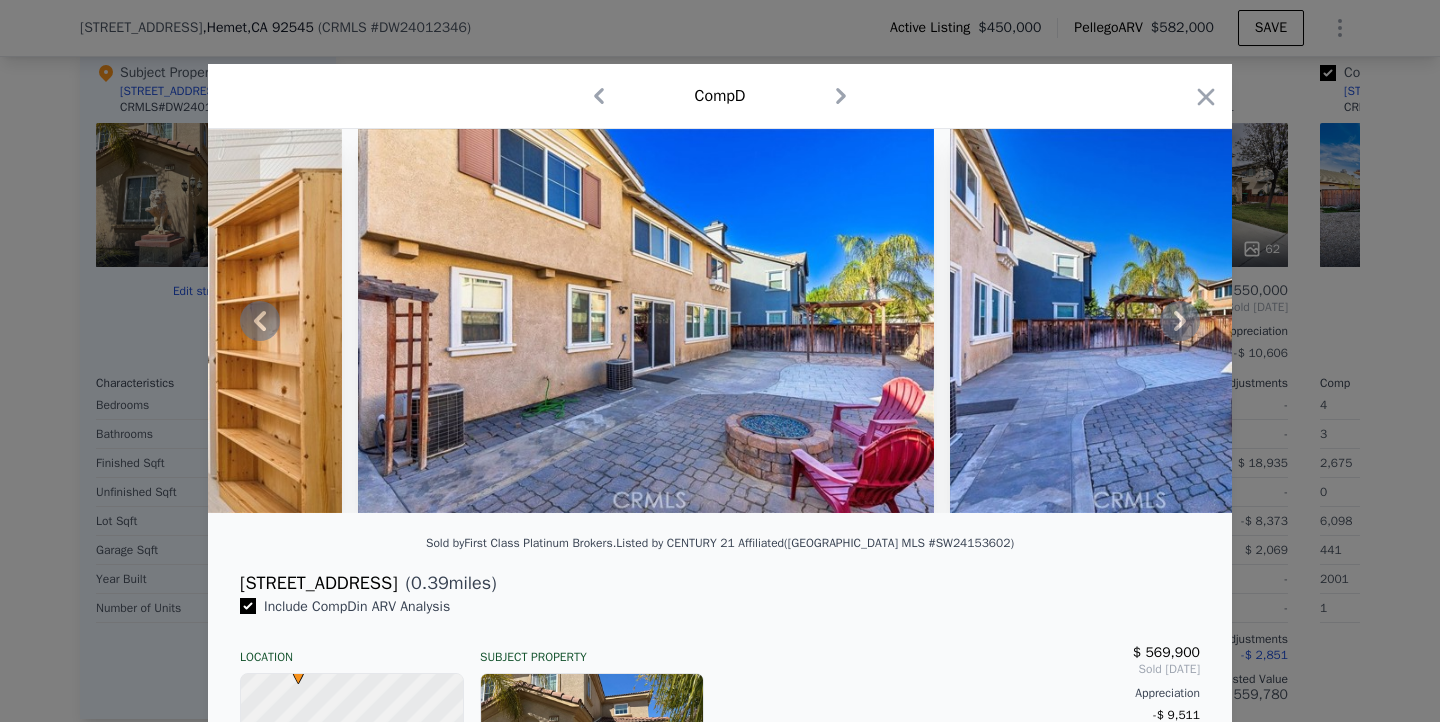 click 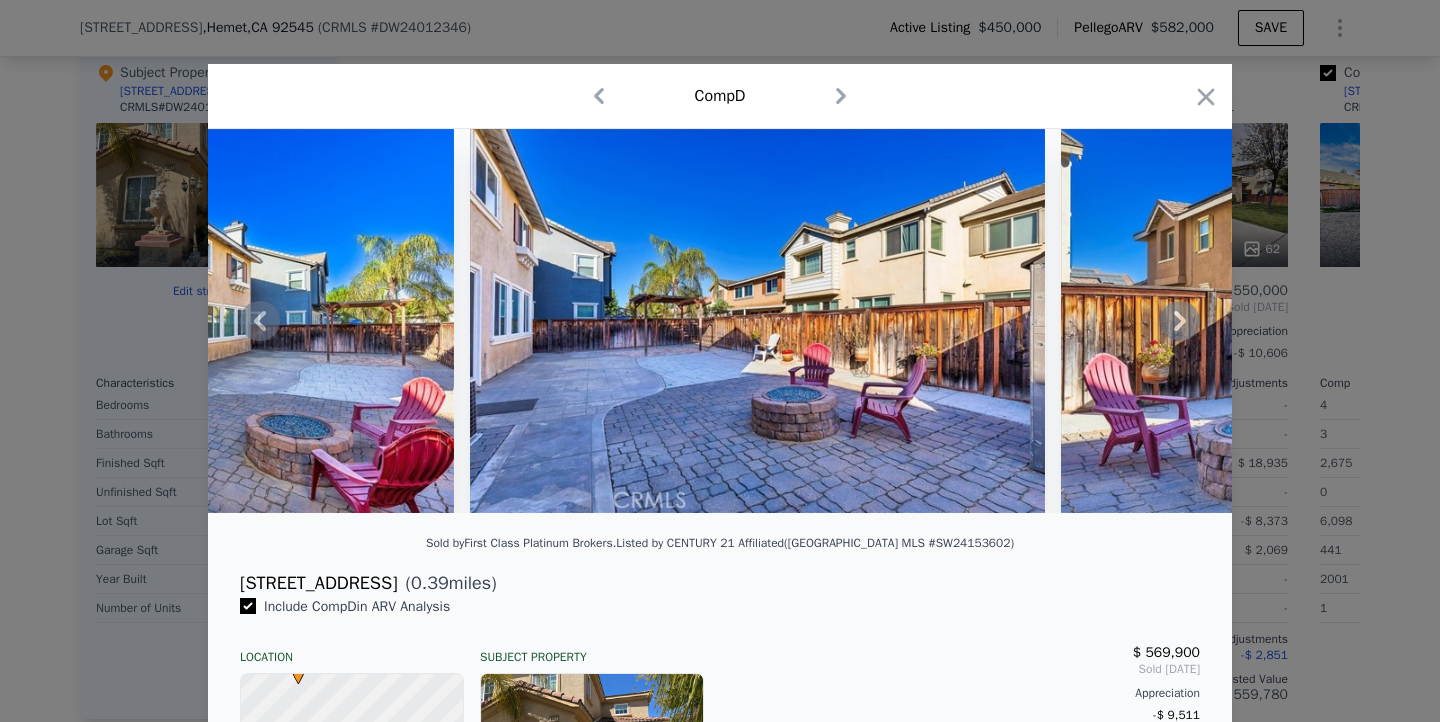 click 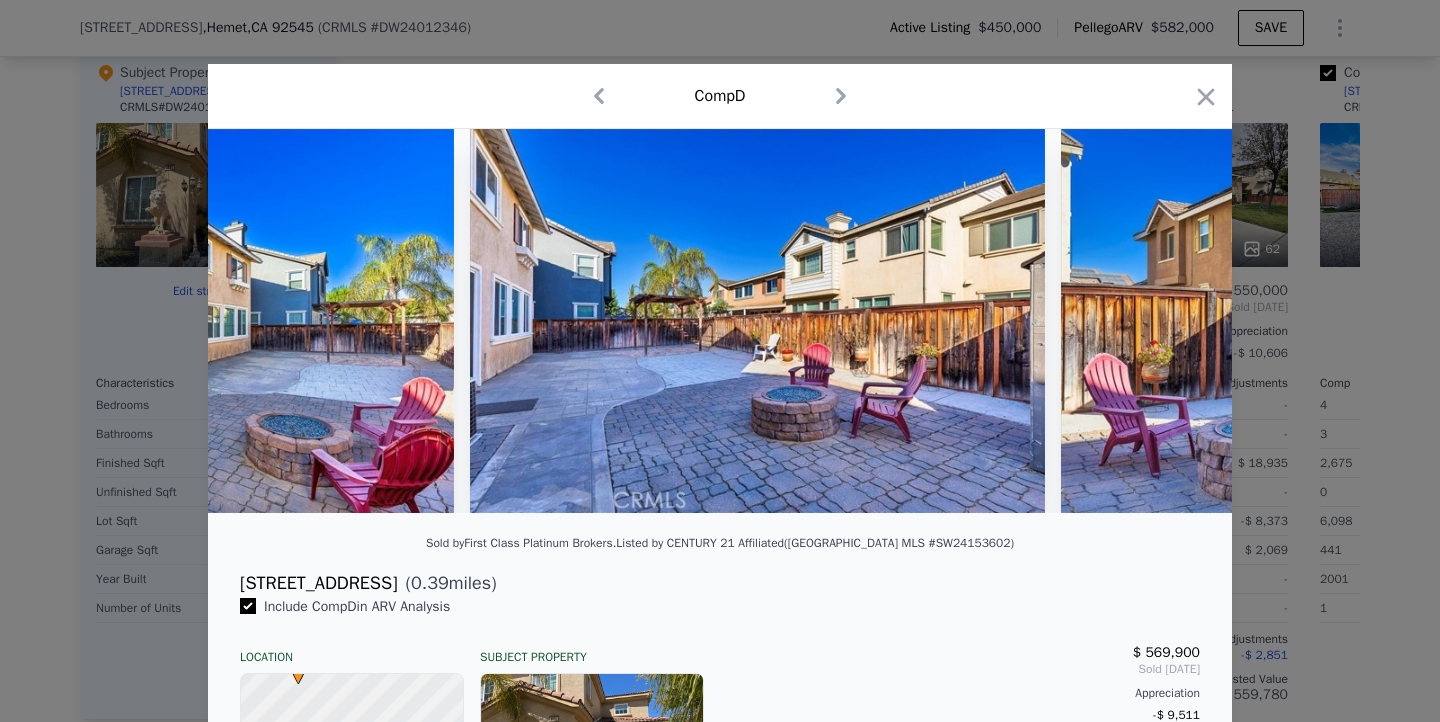 scroll, scrollTop: 0, scrollLeft: 16320, axis: horizontal 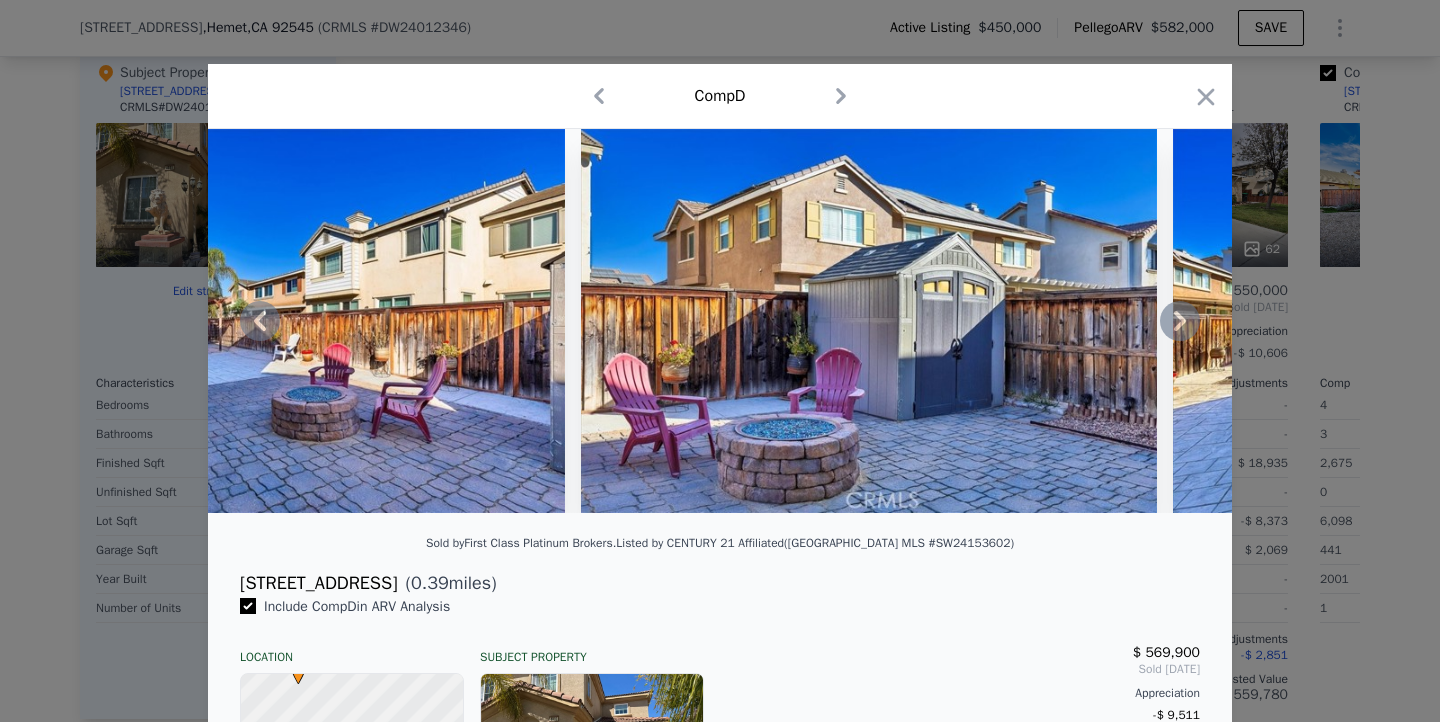 click 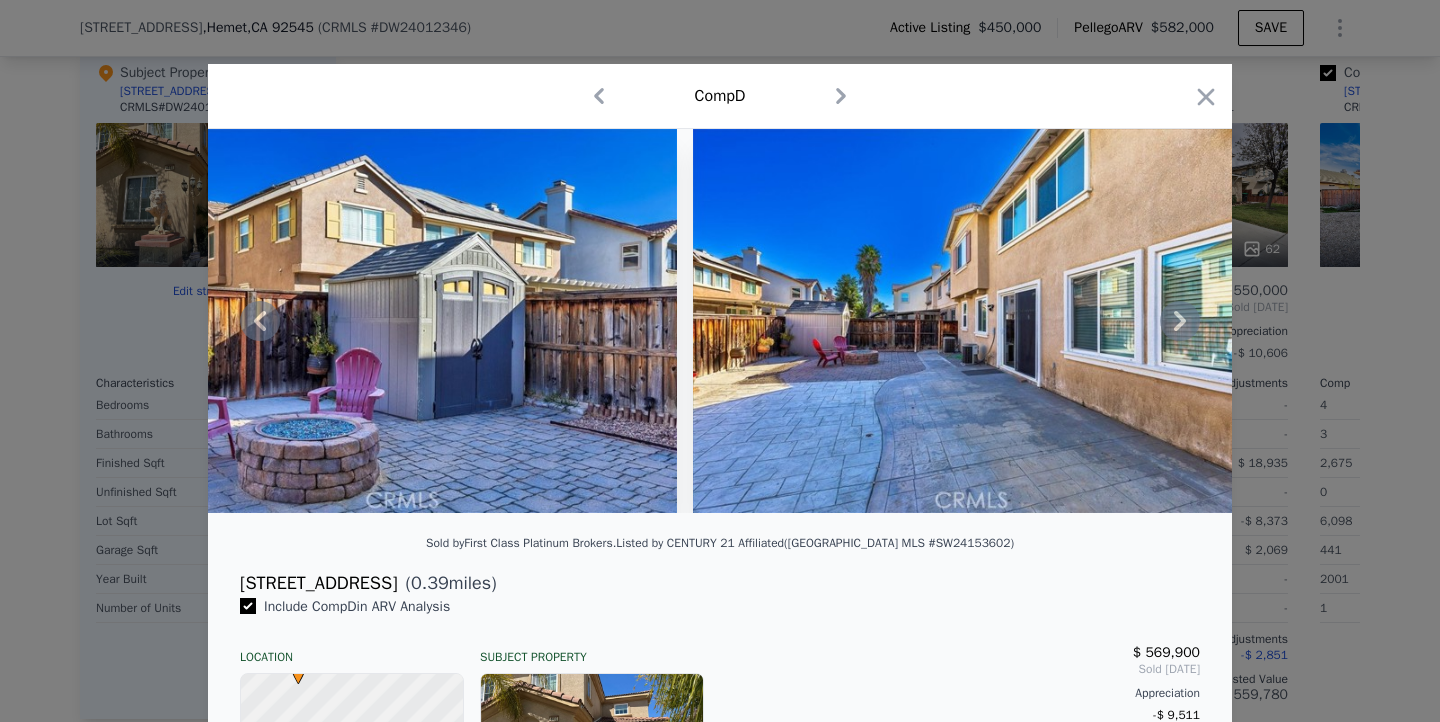 click 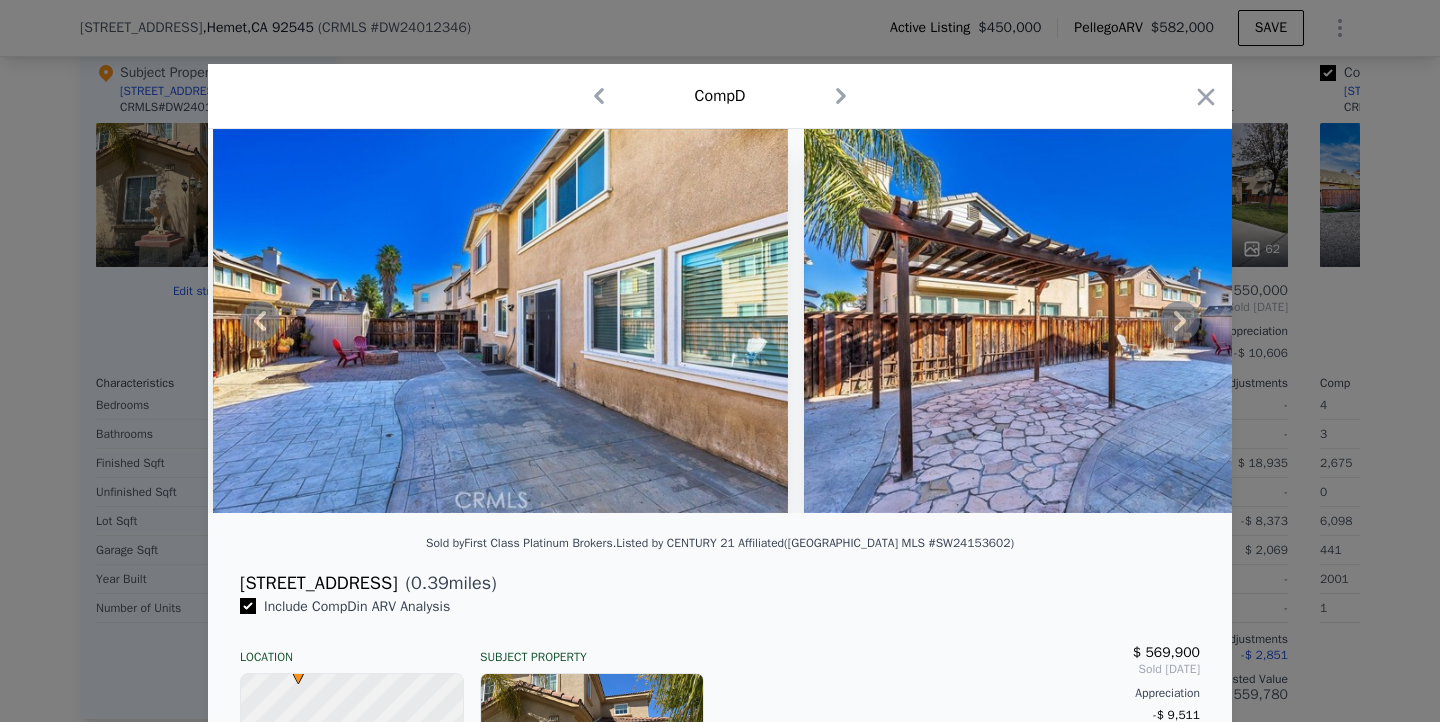 click 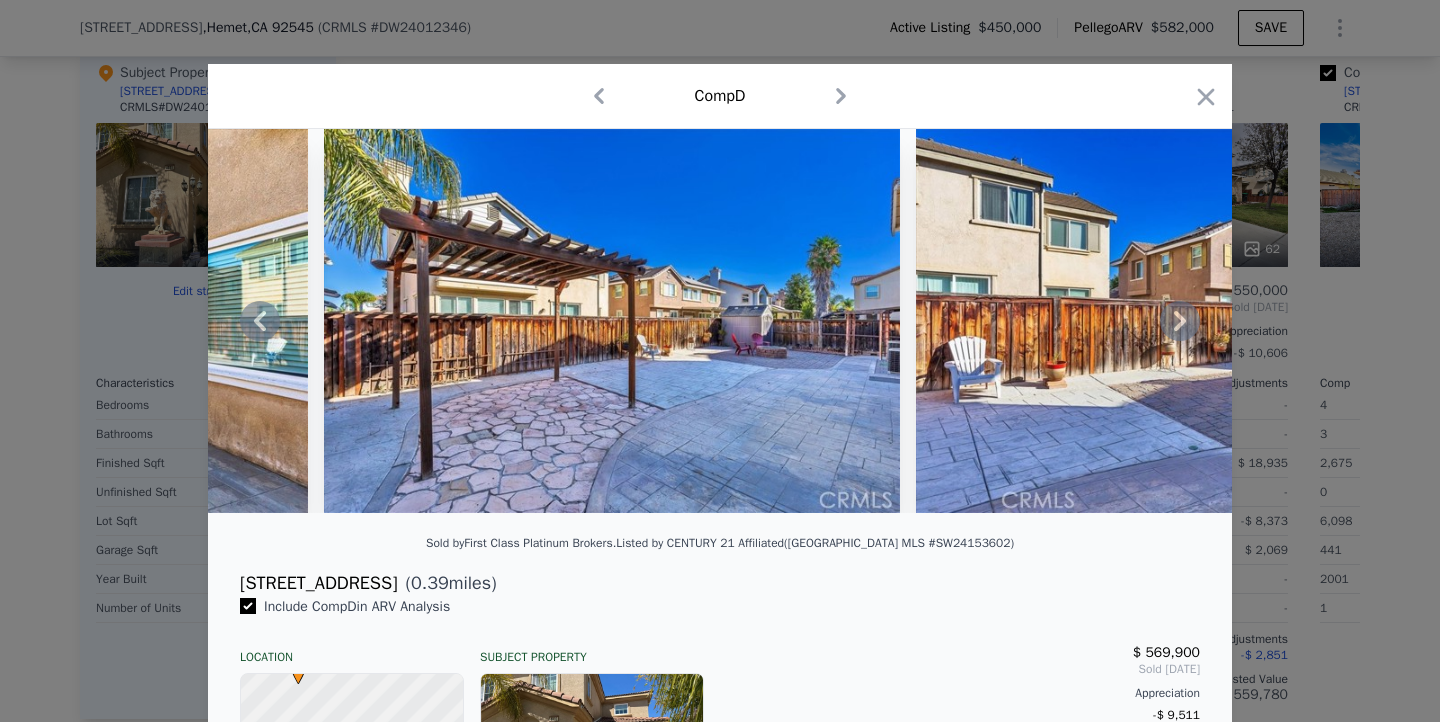 click 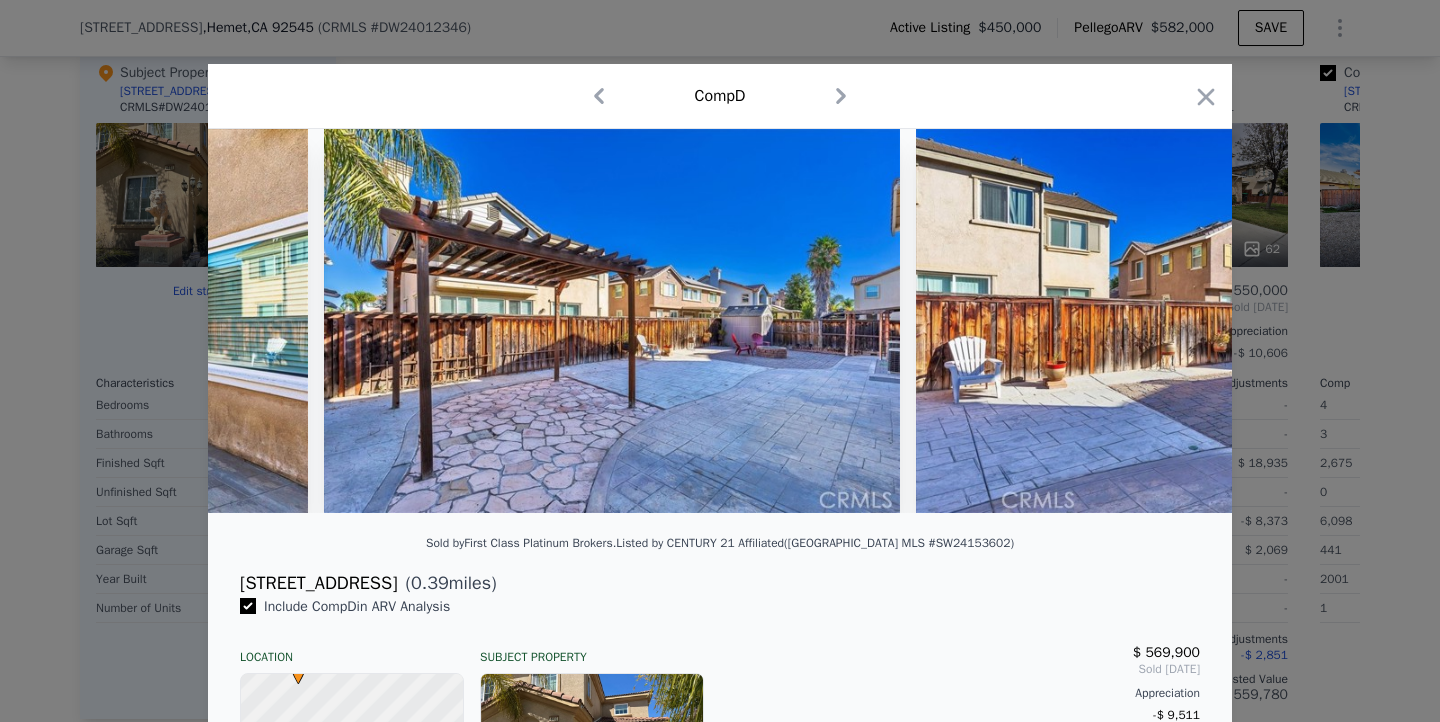 scroll, scrollTop: 0, scrollLeft: 18240, axis: horizontal 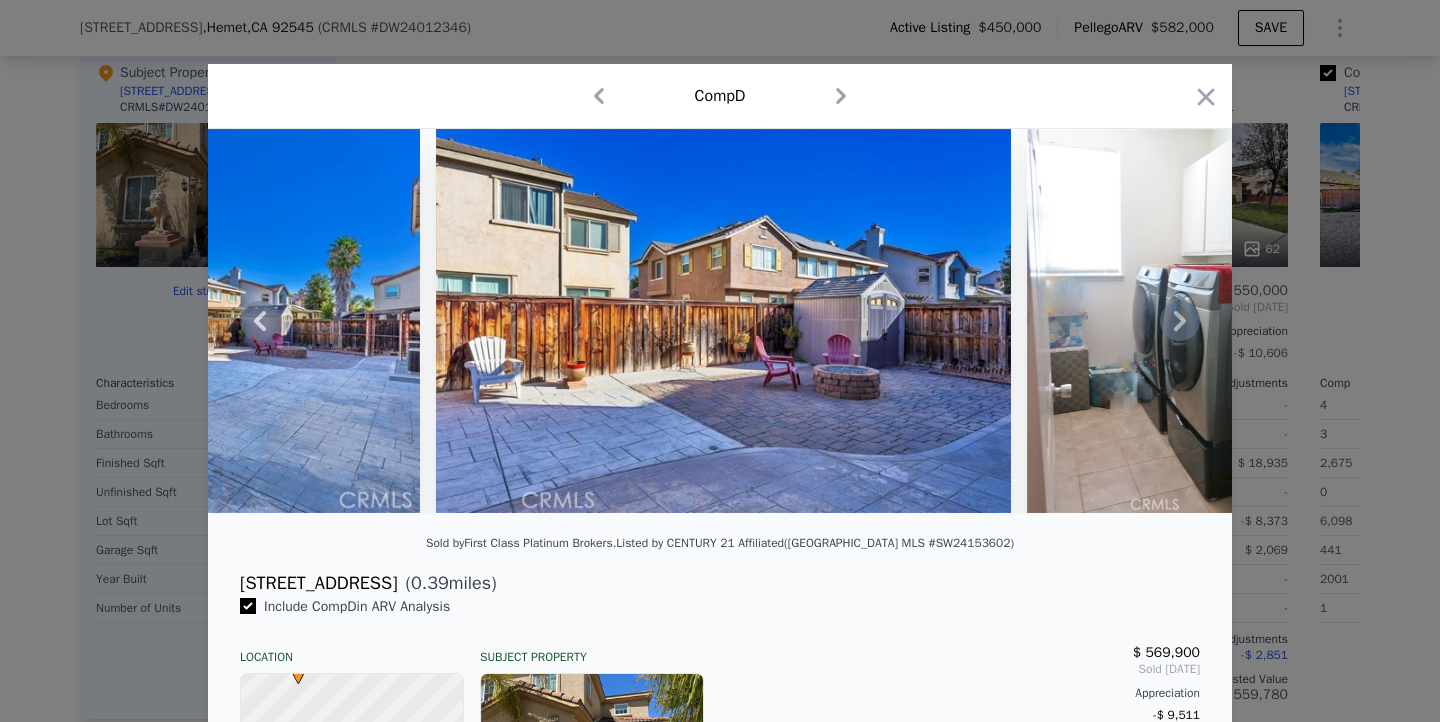 click 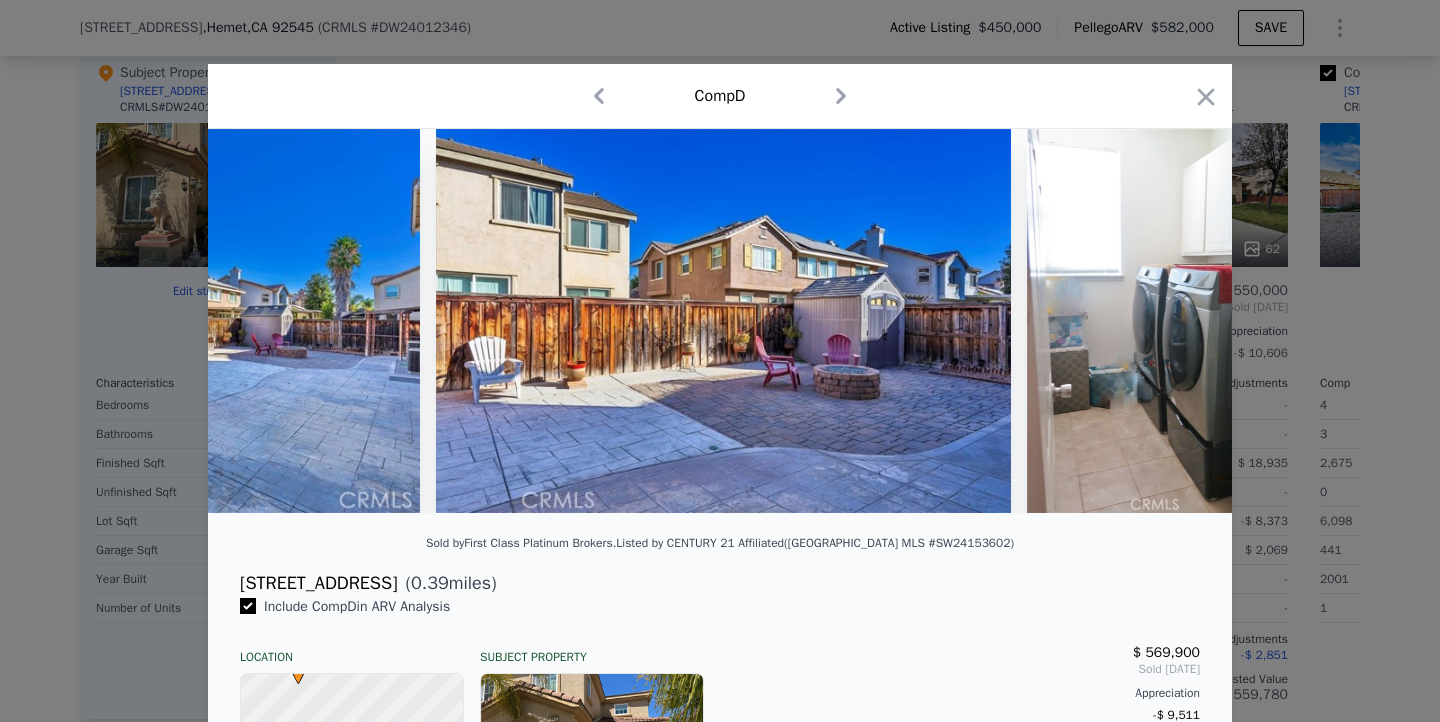 scroll, scrollTop: 0, scrollLeft: 18720, axis: horizontal 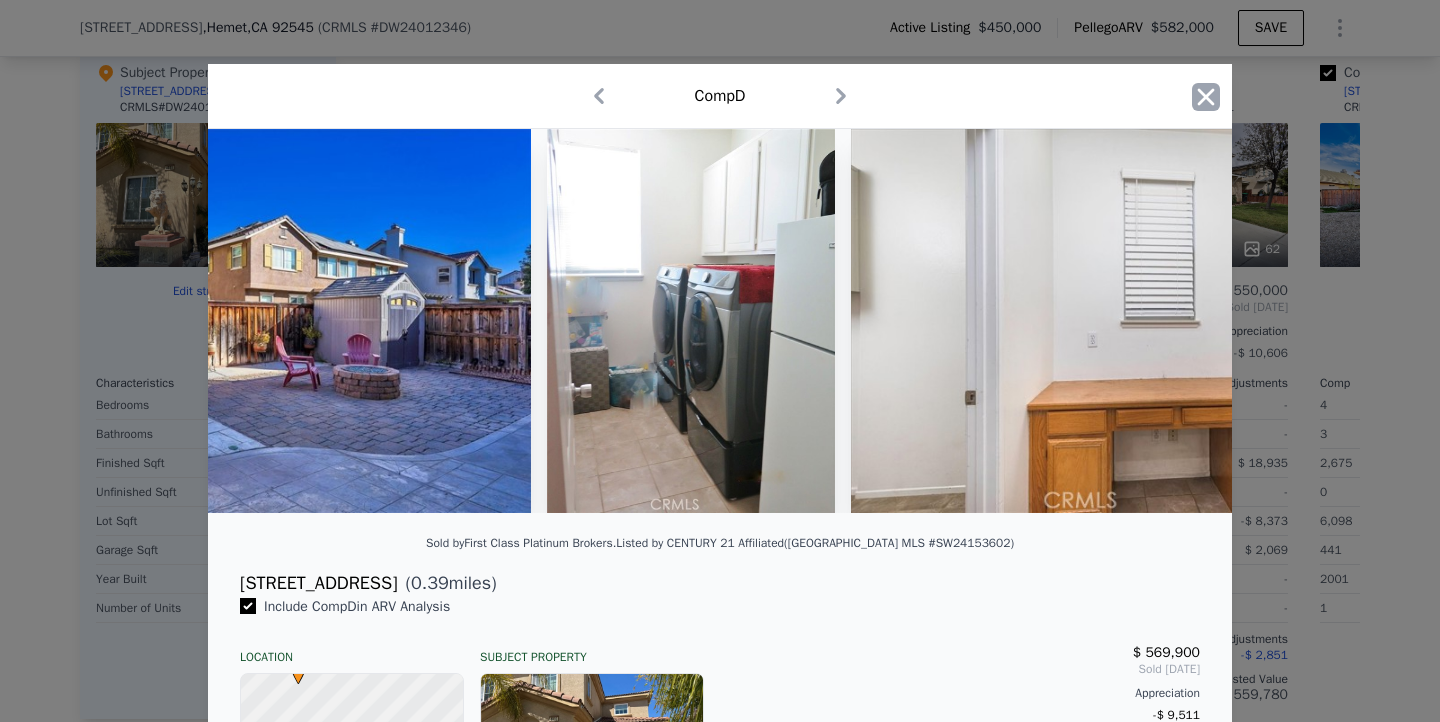 click 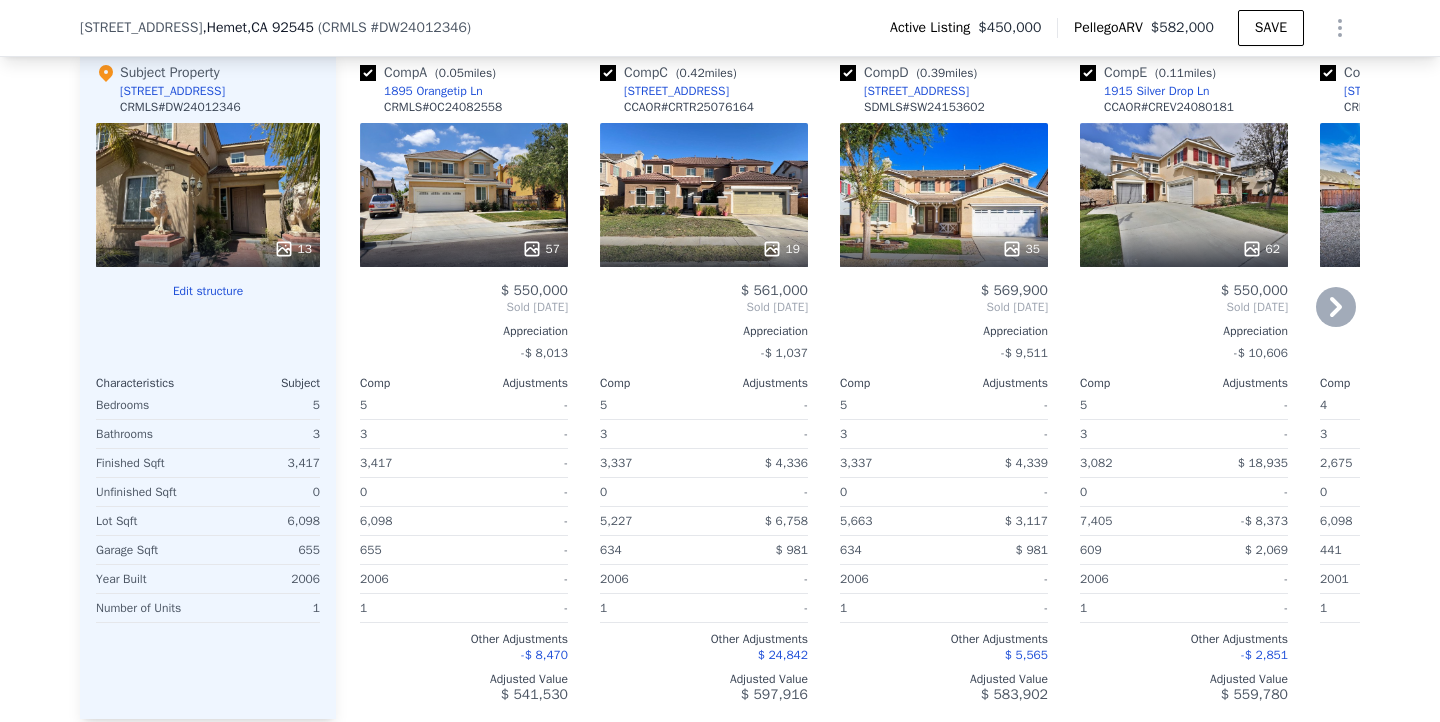click 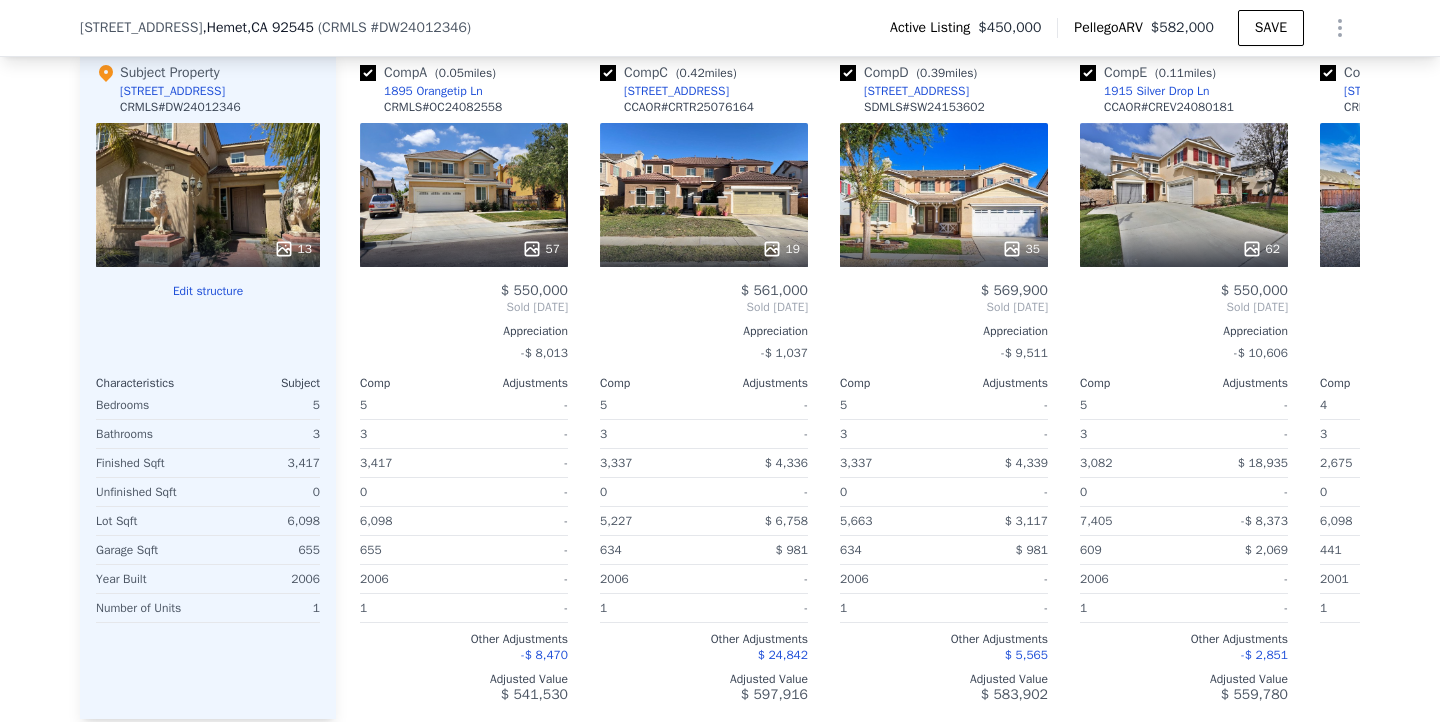 scroll, scrollTop: 0, scrollLeft: 480, axis: horizontal 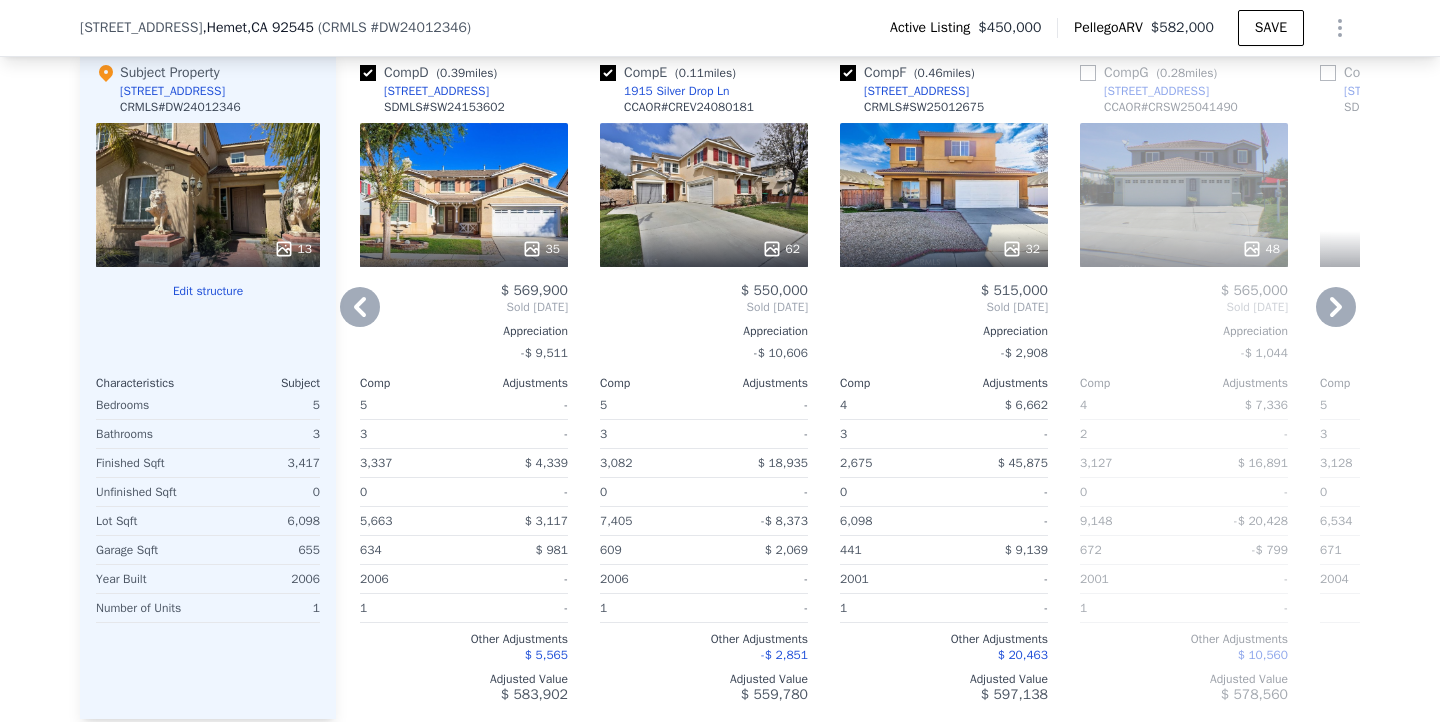 click 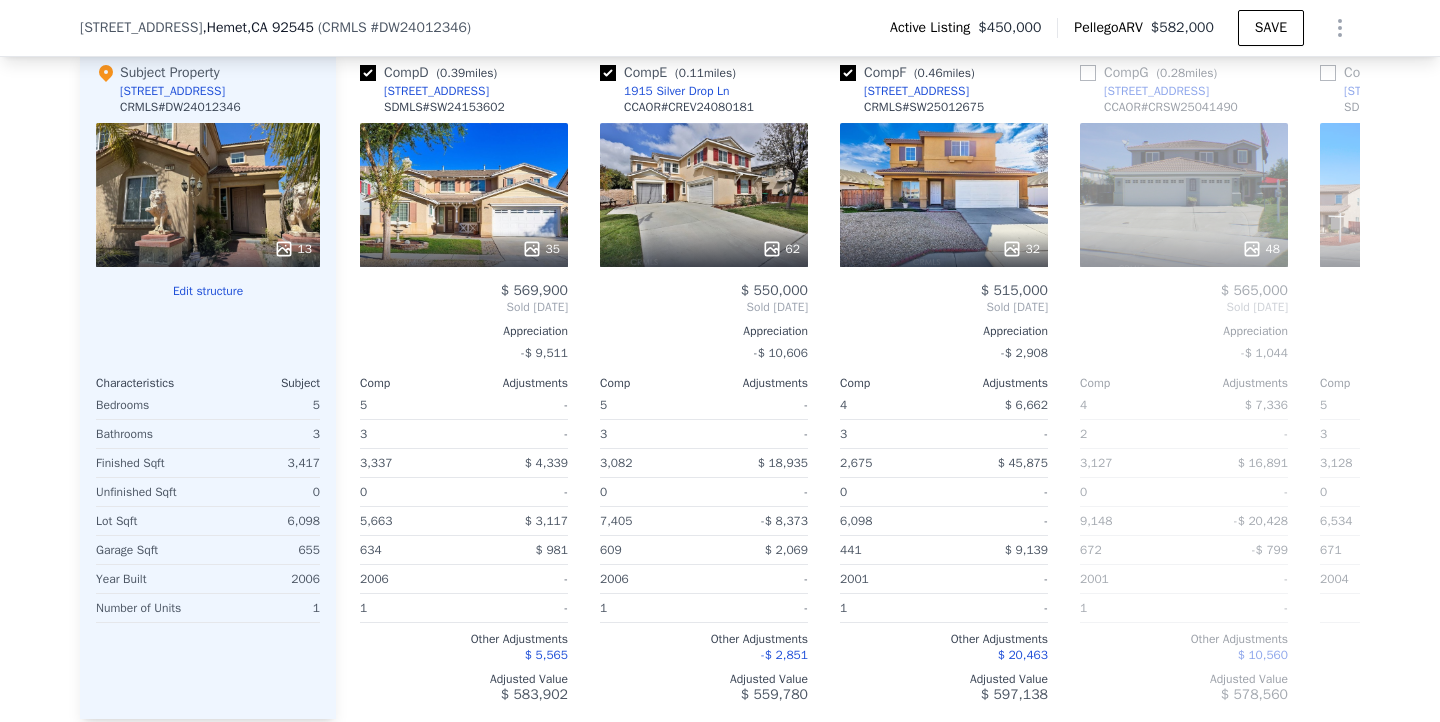 scroll, scrollTop: 0, scrollLeft: 960, axis: horizontal 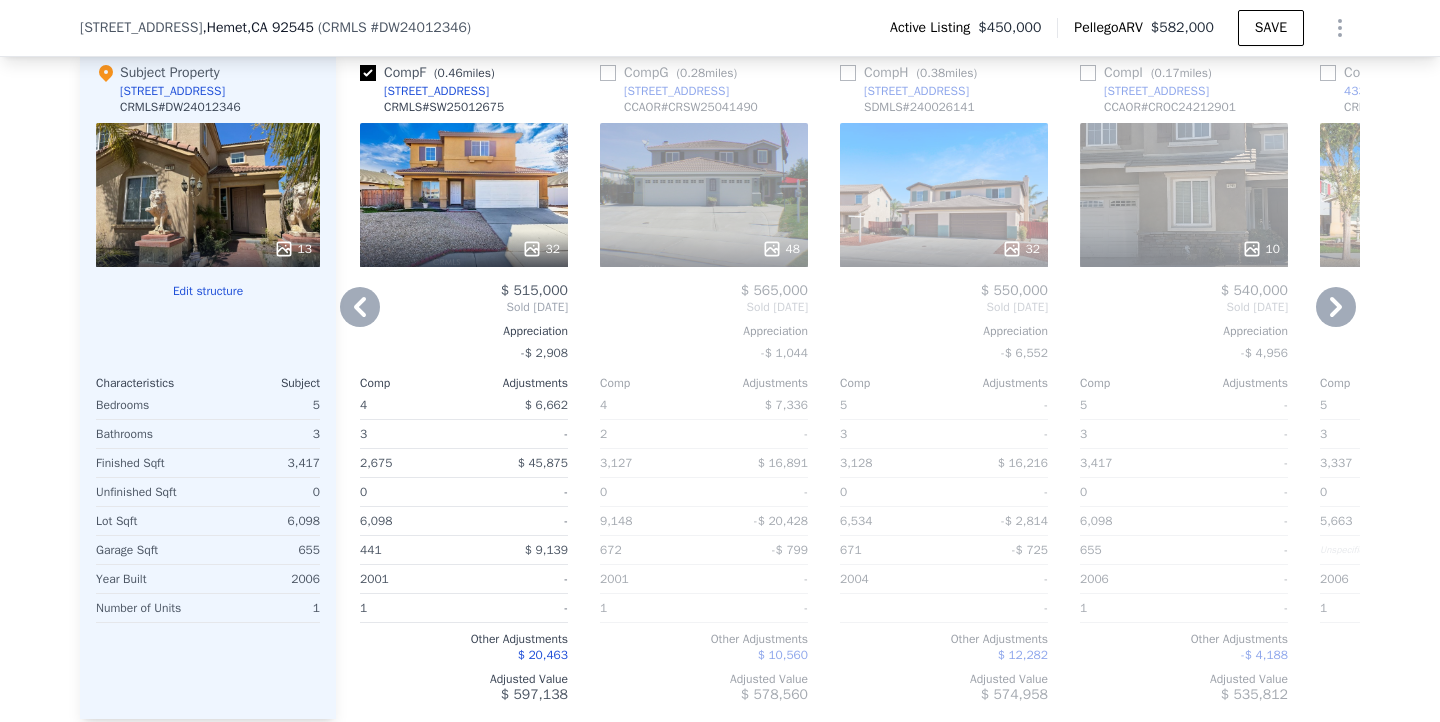 click 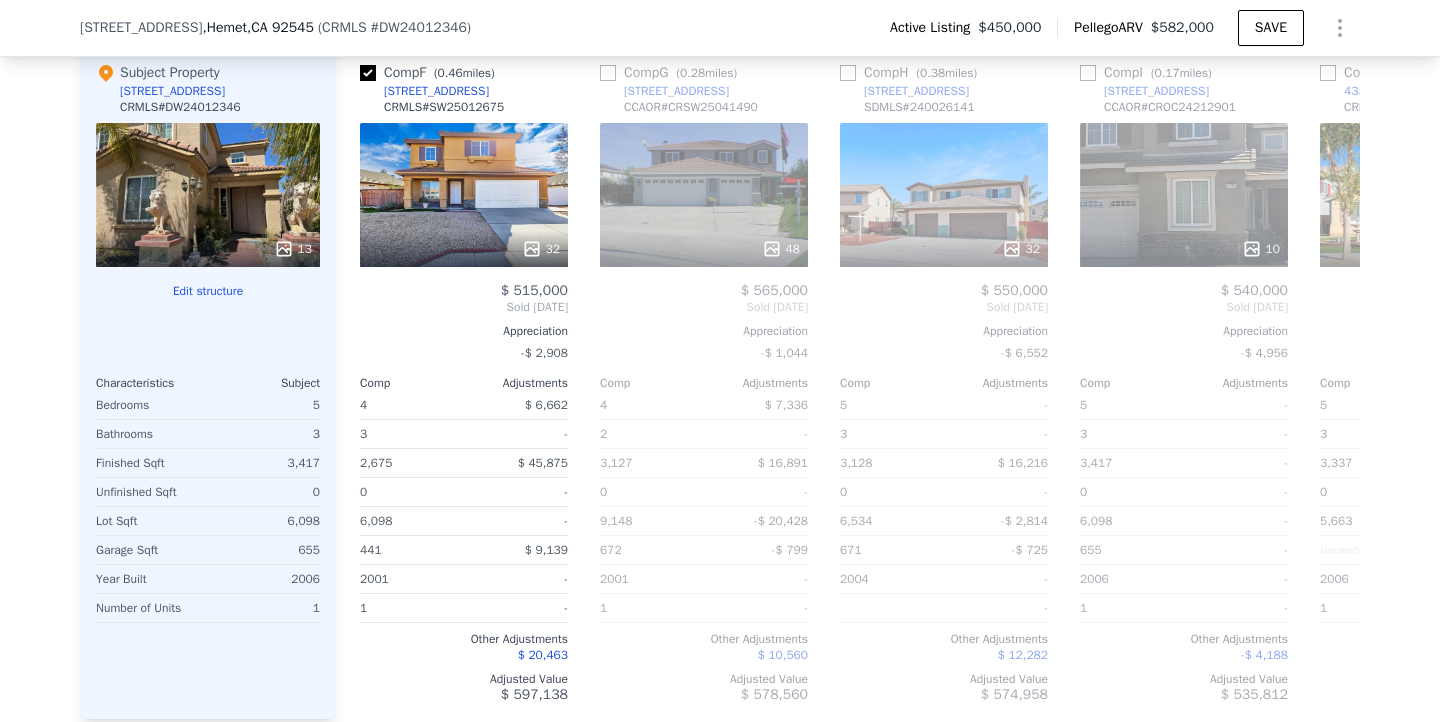 scroll, scrollTop: 0, scrollLeft: 480, axis: horizontal 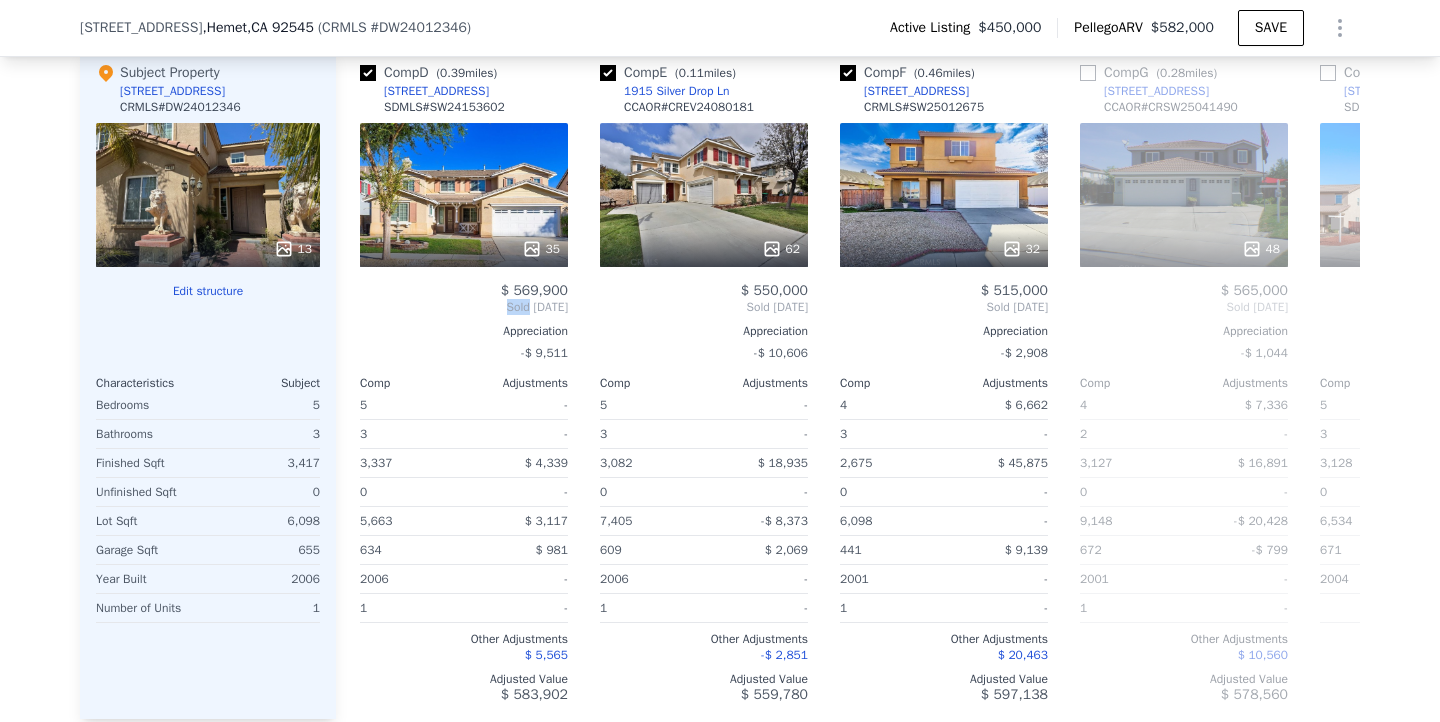 click on "Sold   [DATE]" at bounding box center (464, 307) 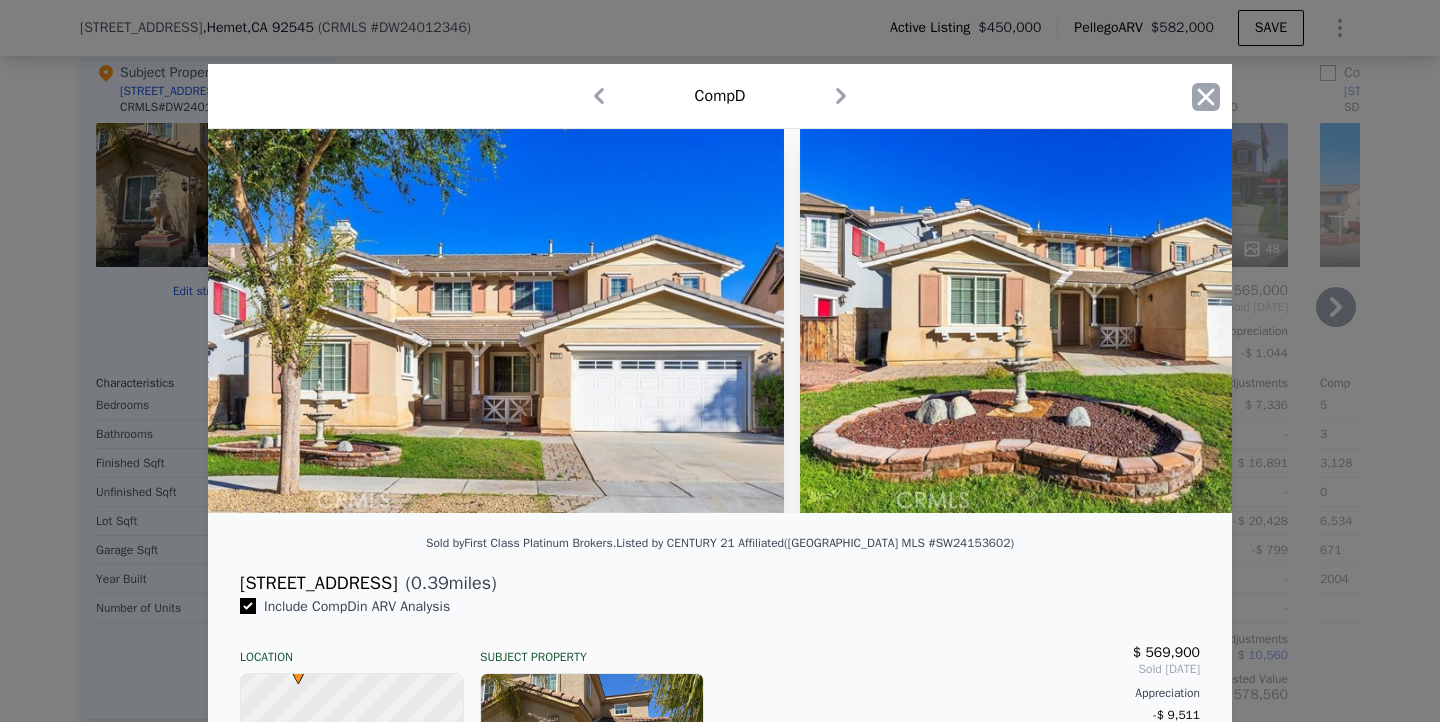 click 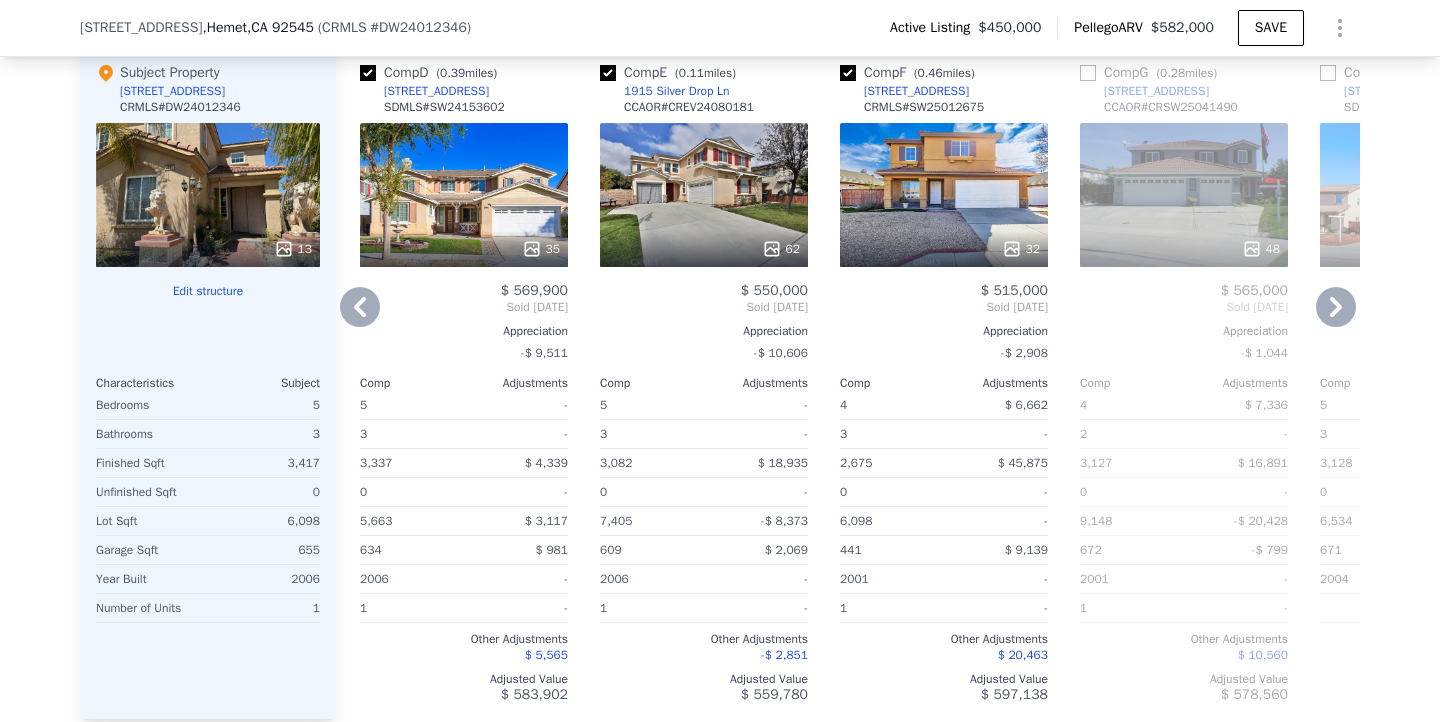 click 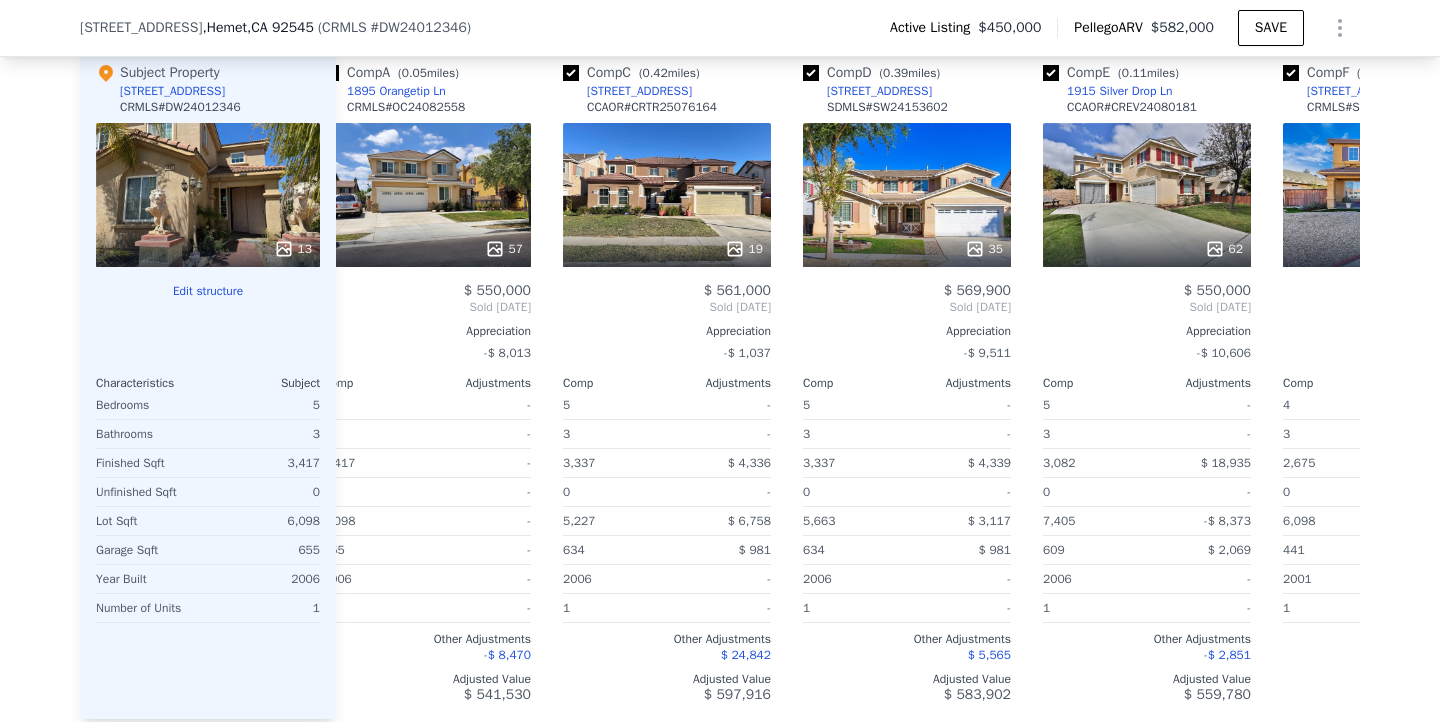 scroll, scrollTop: 0, scrollLeft: 0, axis: both 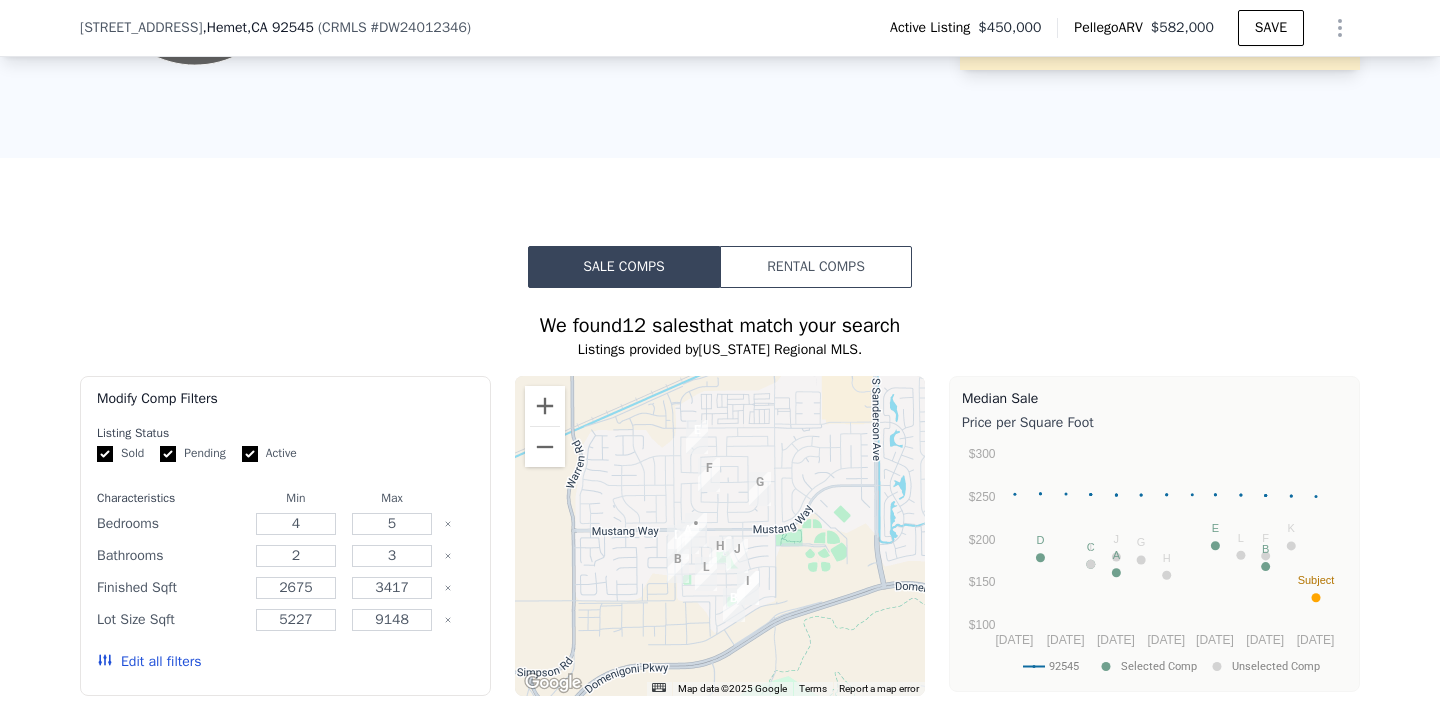 click on "Sale Comps" at bounding box center (624, 267) 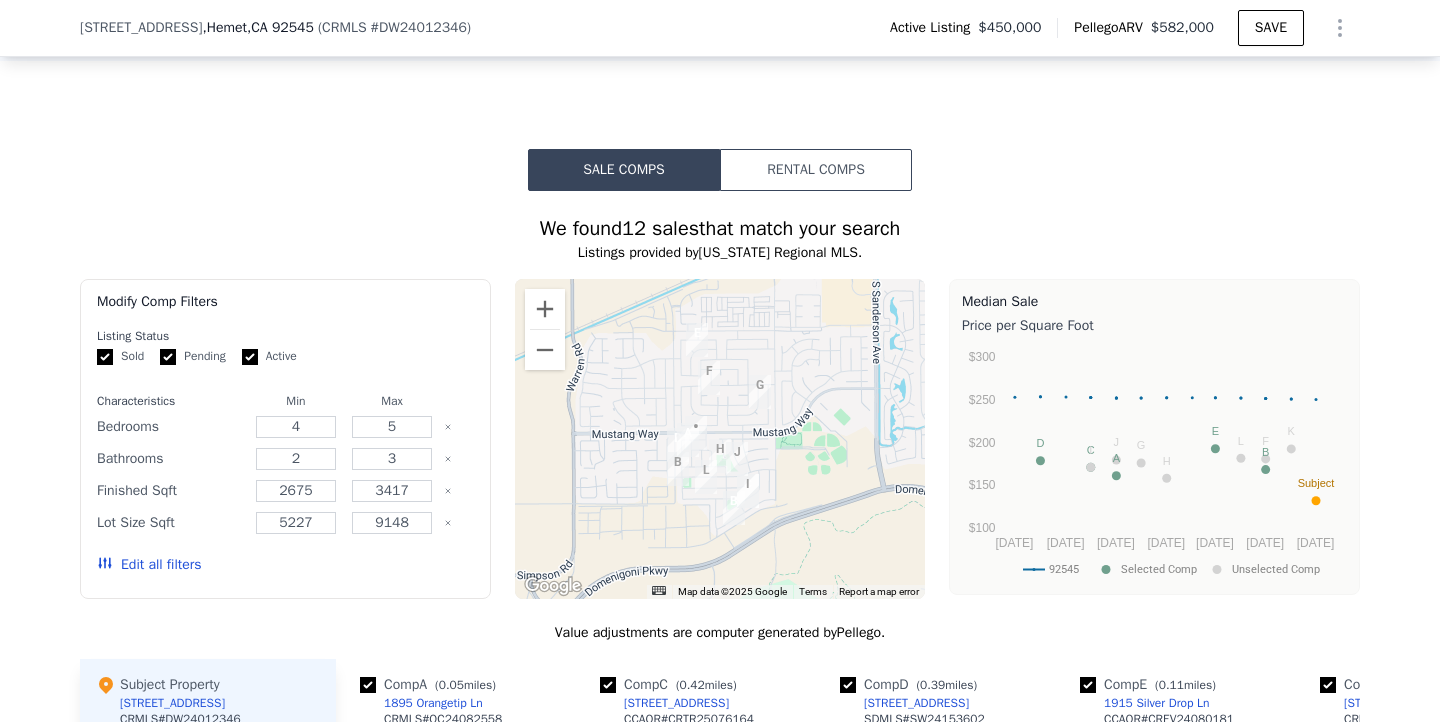scroll, scrollTop: 1757, scrollLeft: 0, axis: vertical 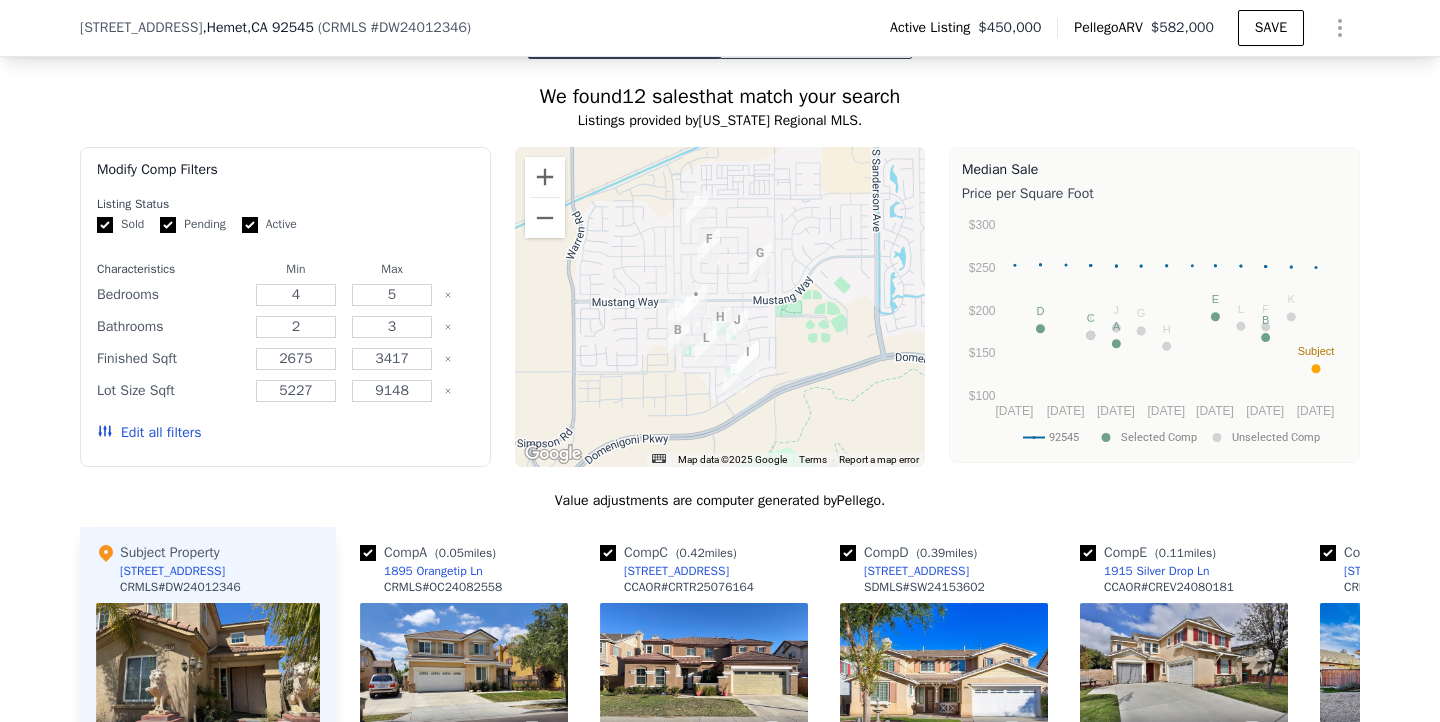 click on "Edit all filters" at bounding box center [149, 433] 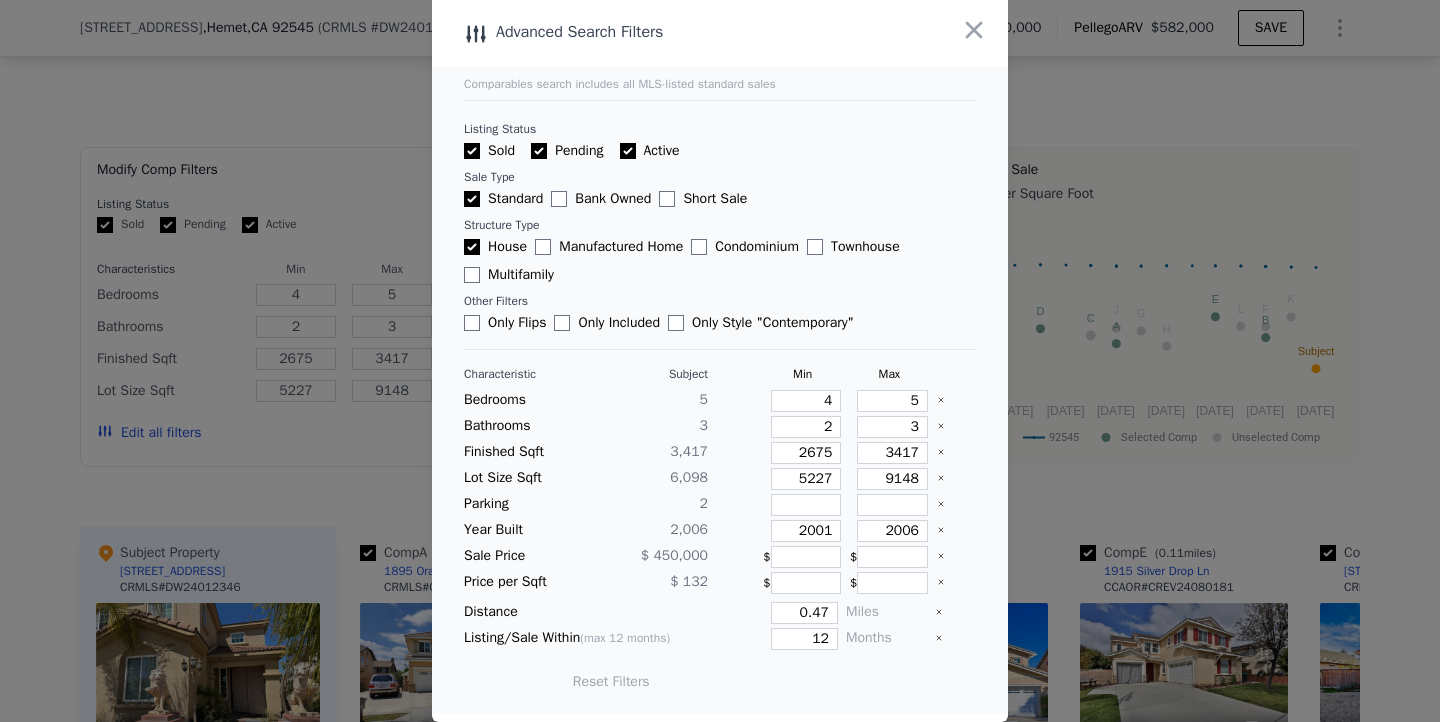 scroll, scrollTop: 0, scrollLeft: 0, axis: both 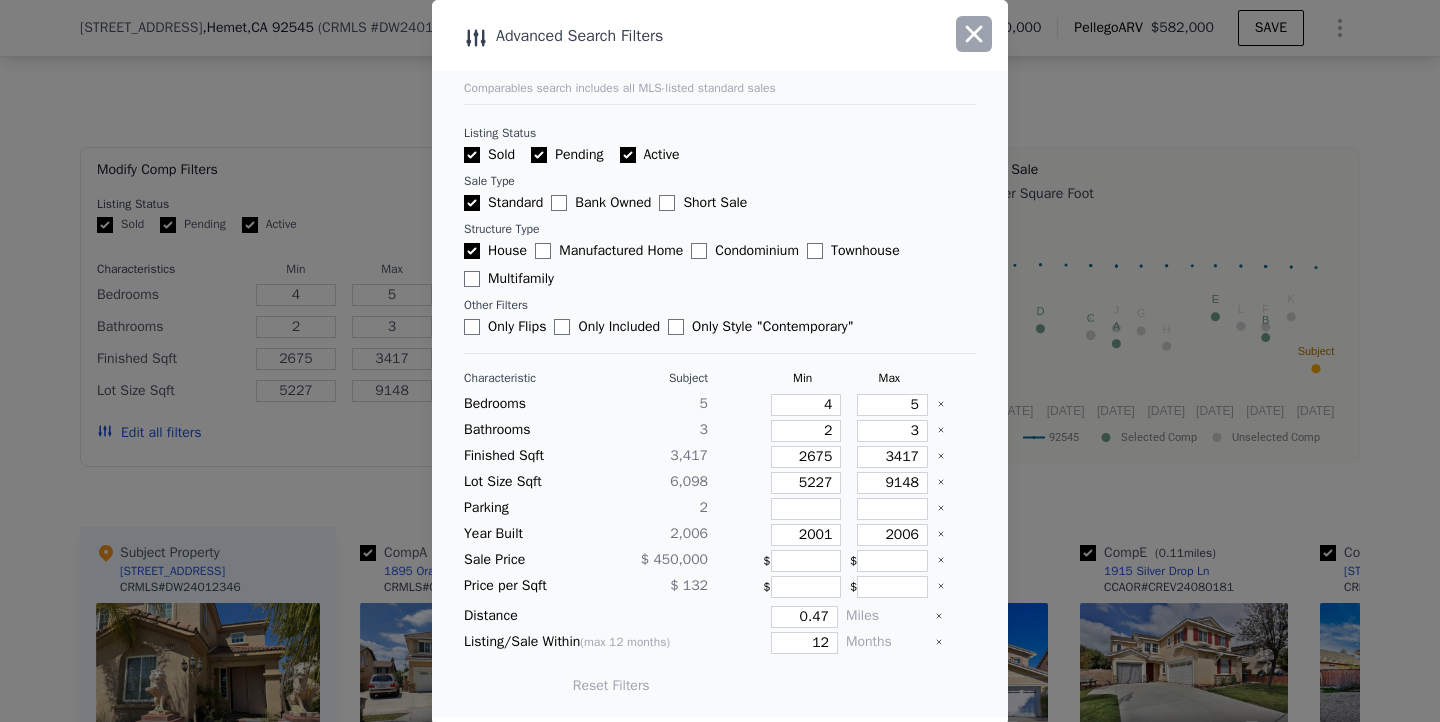 click 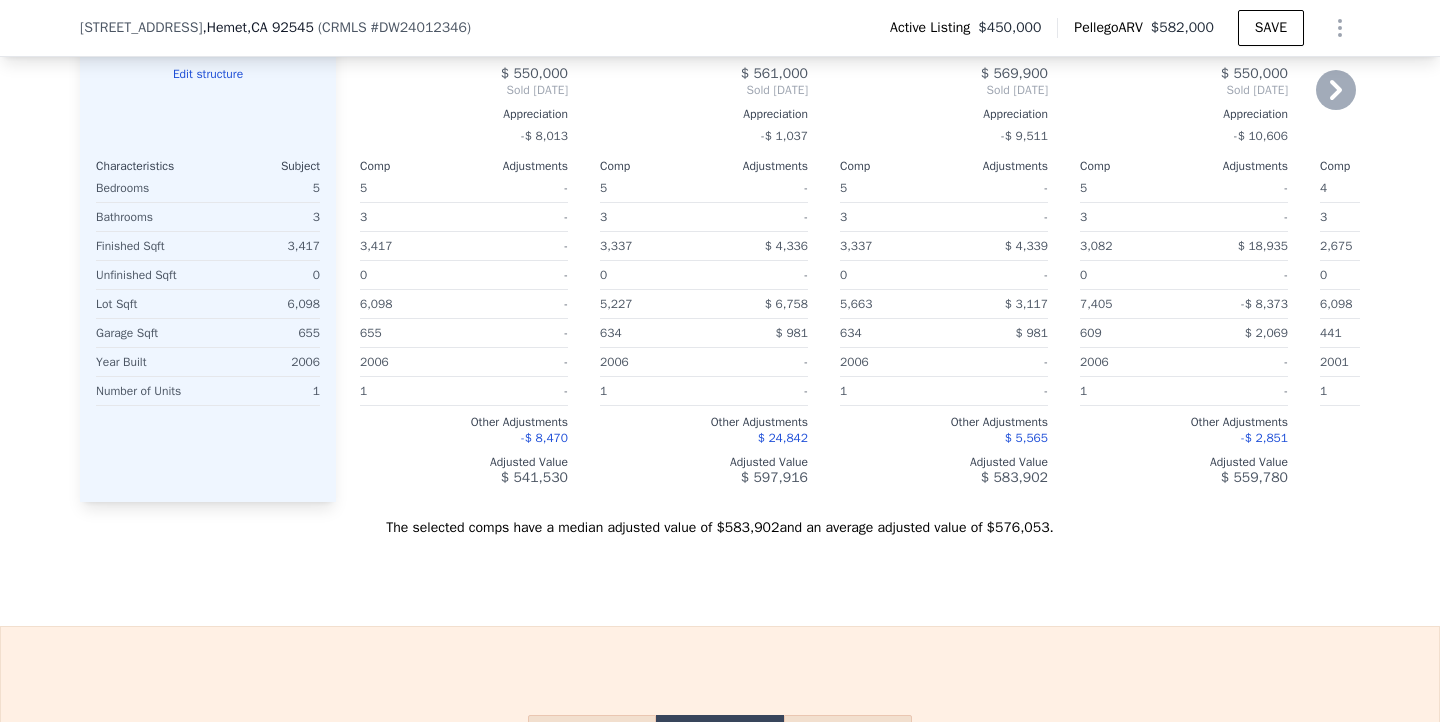 scroll, scrollTop: 2523, scrollLeft: 0, axis: vertical 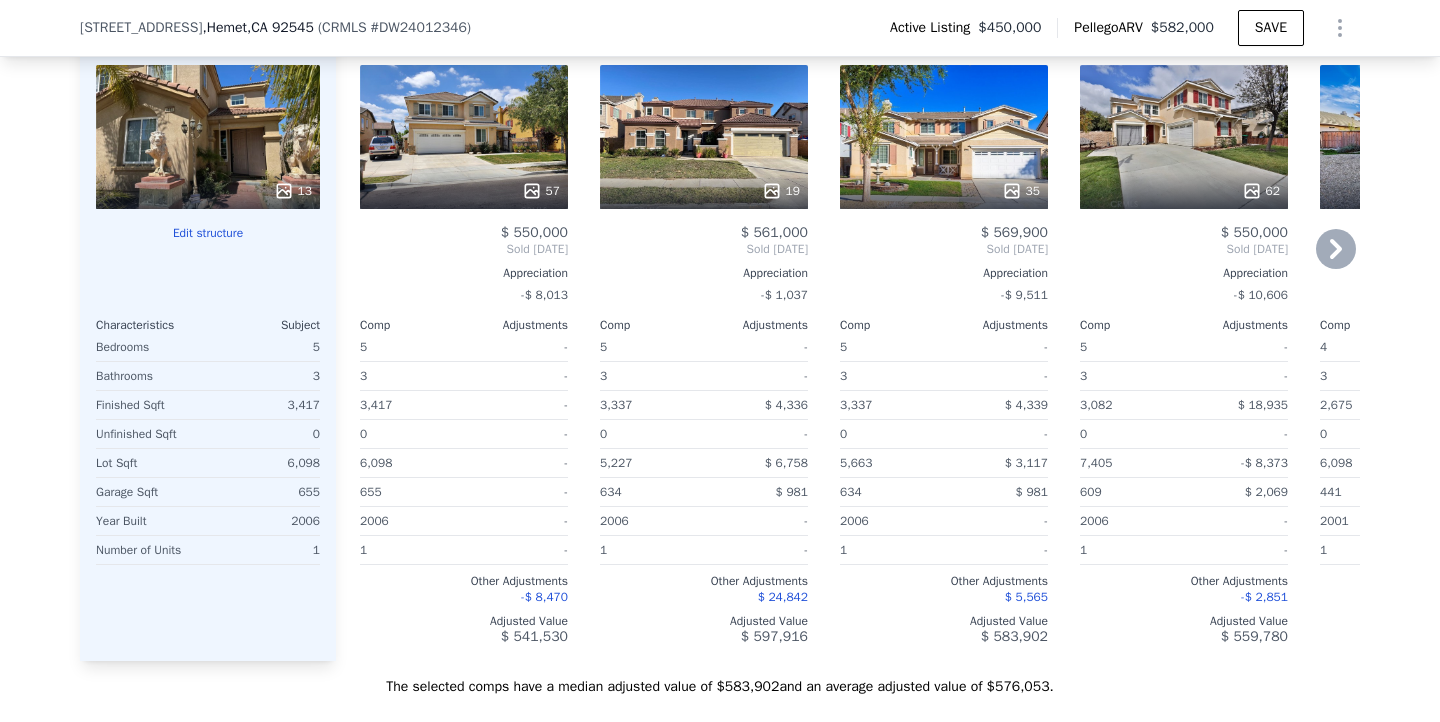 click on "$ 5,565" at bounding box center (1026, 597) 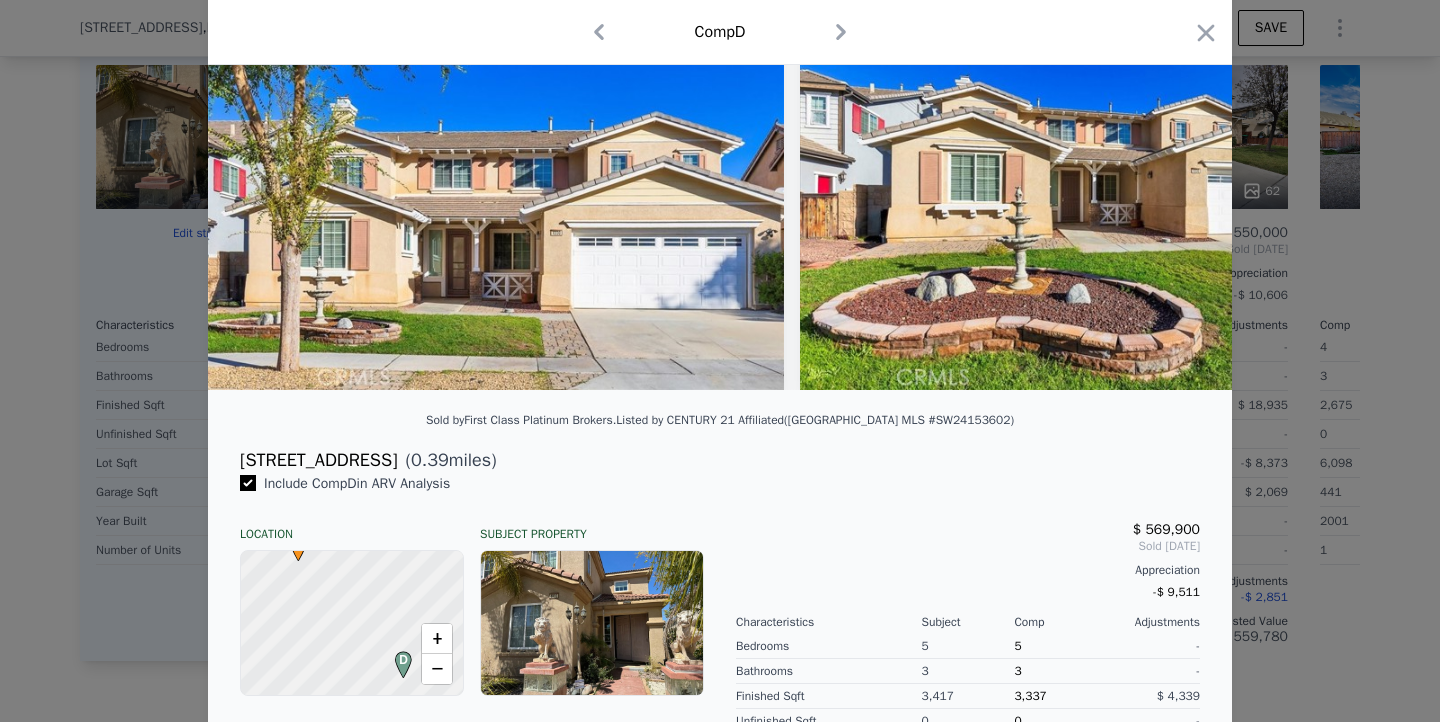 scroll, scrollTop: 474, scrollLeft: 0, axis: vertical 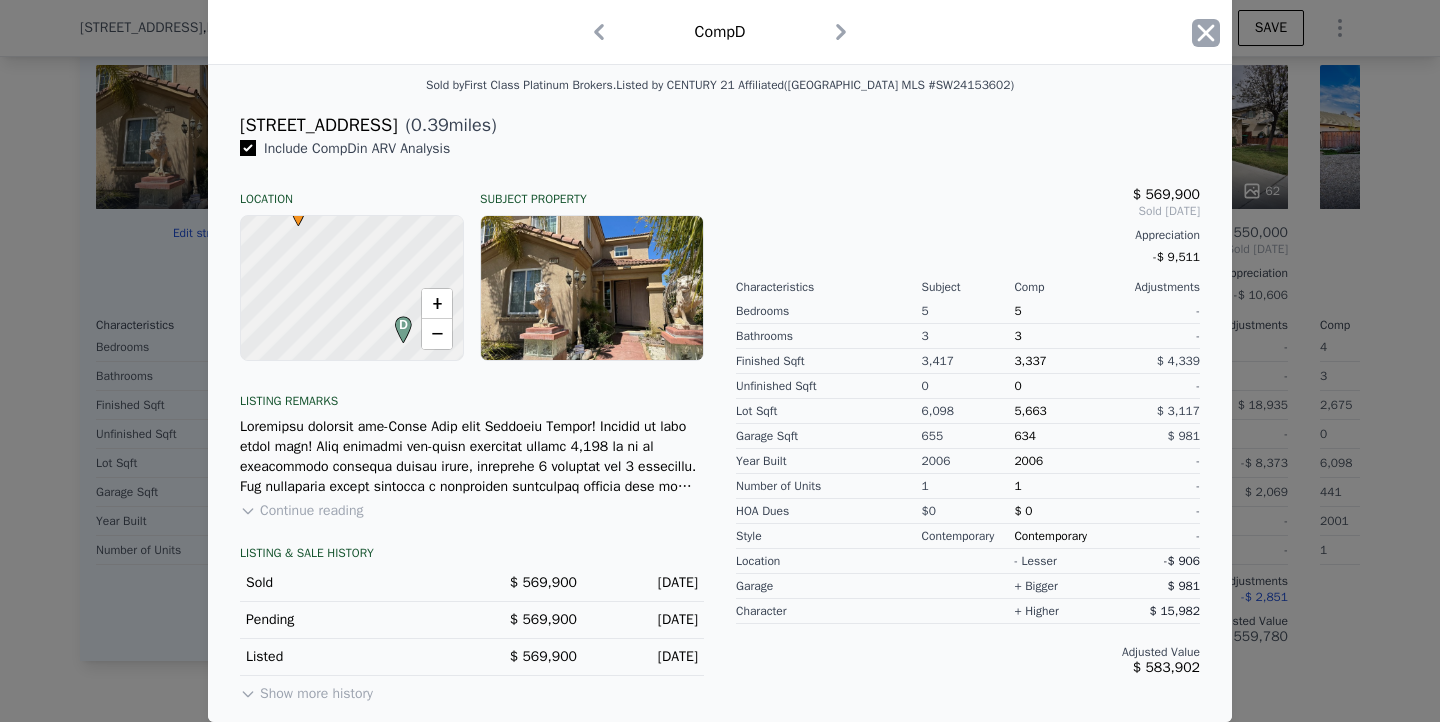 click 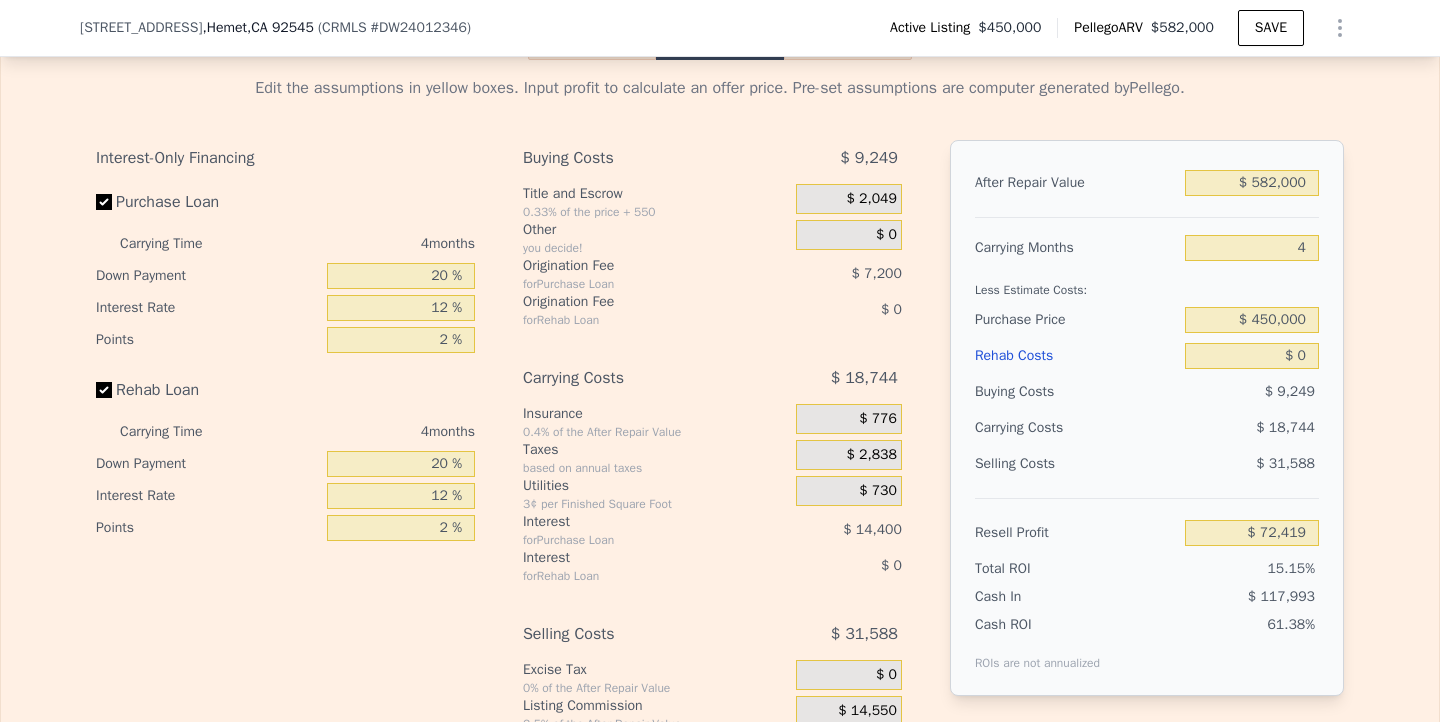scroll, scrollTop: 3167, scrollLeft: 0, axis: vertical 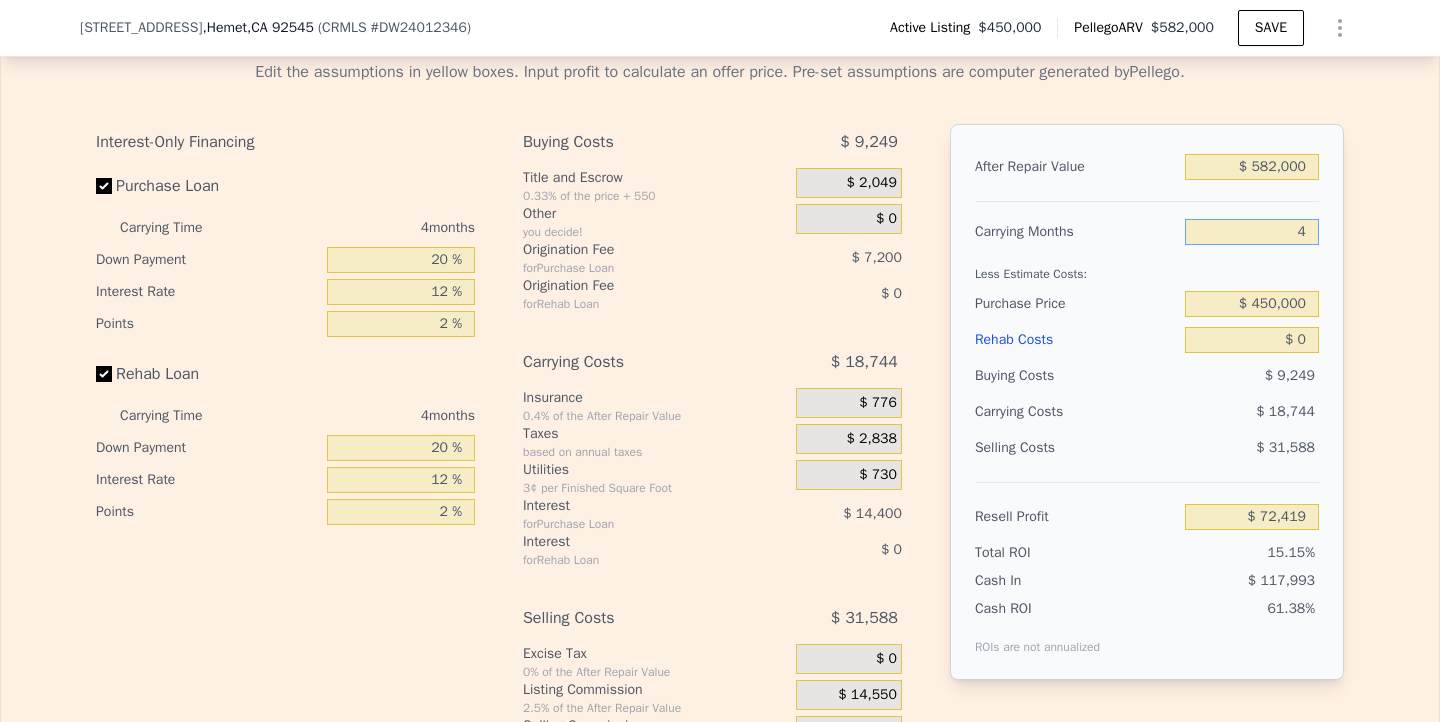 drag, startPoint x: 1283, startPoint y: 262, endPoint x: 1327, endPoint y: 263, distance: 44.011364 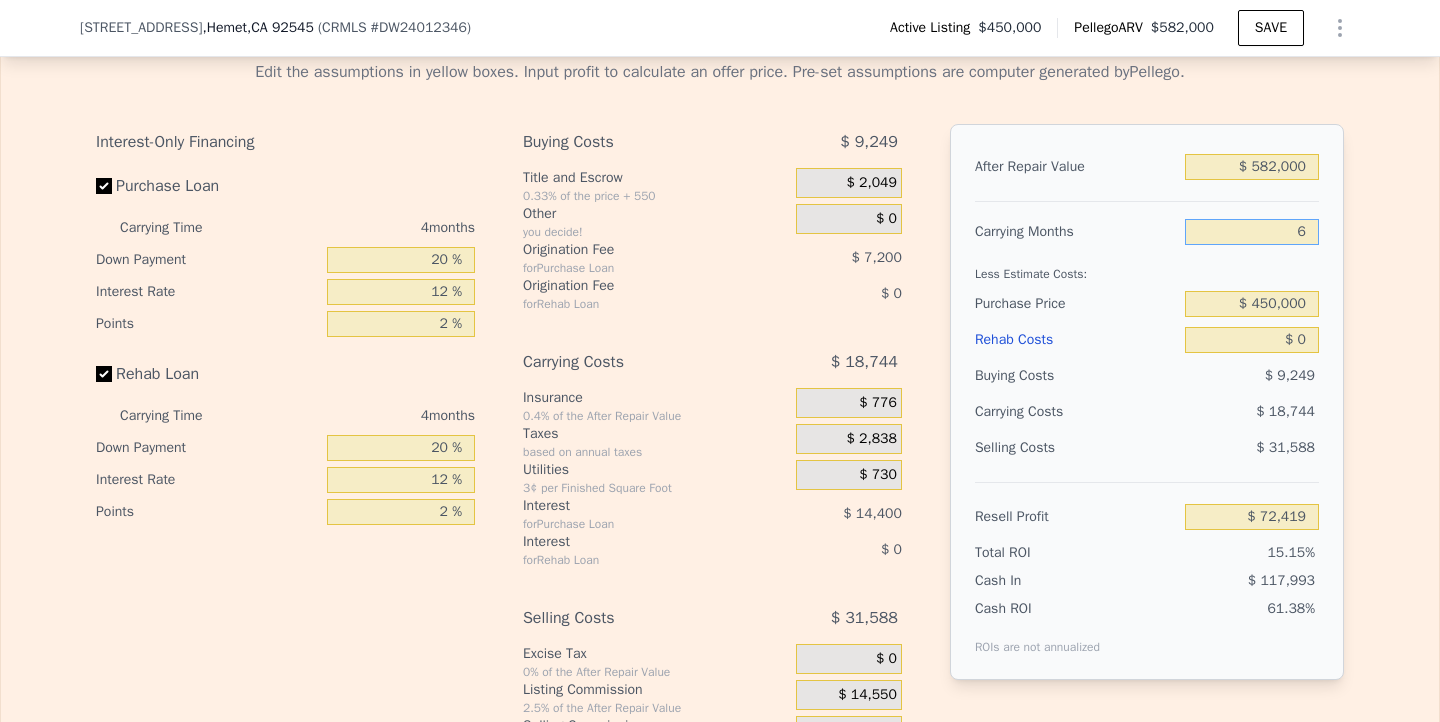 type on "$ 63,047" 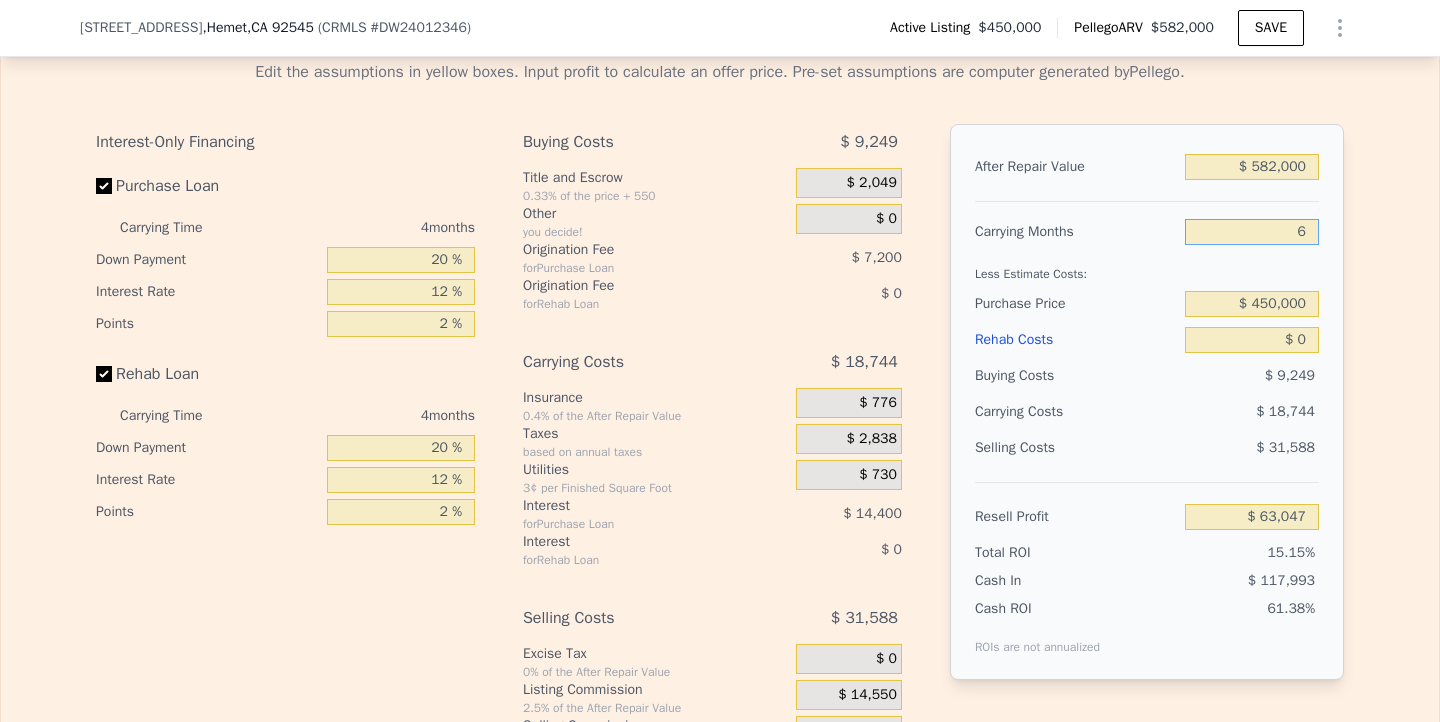 type on "6" 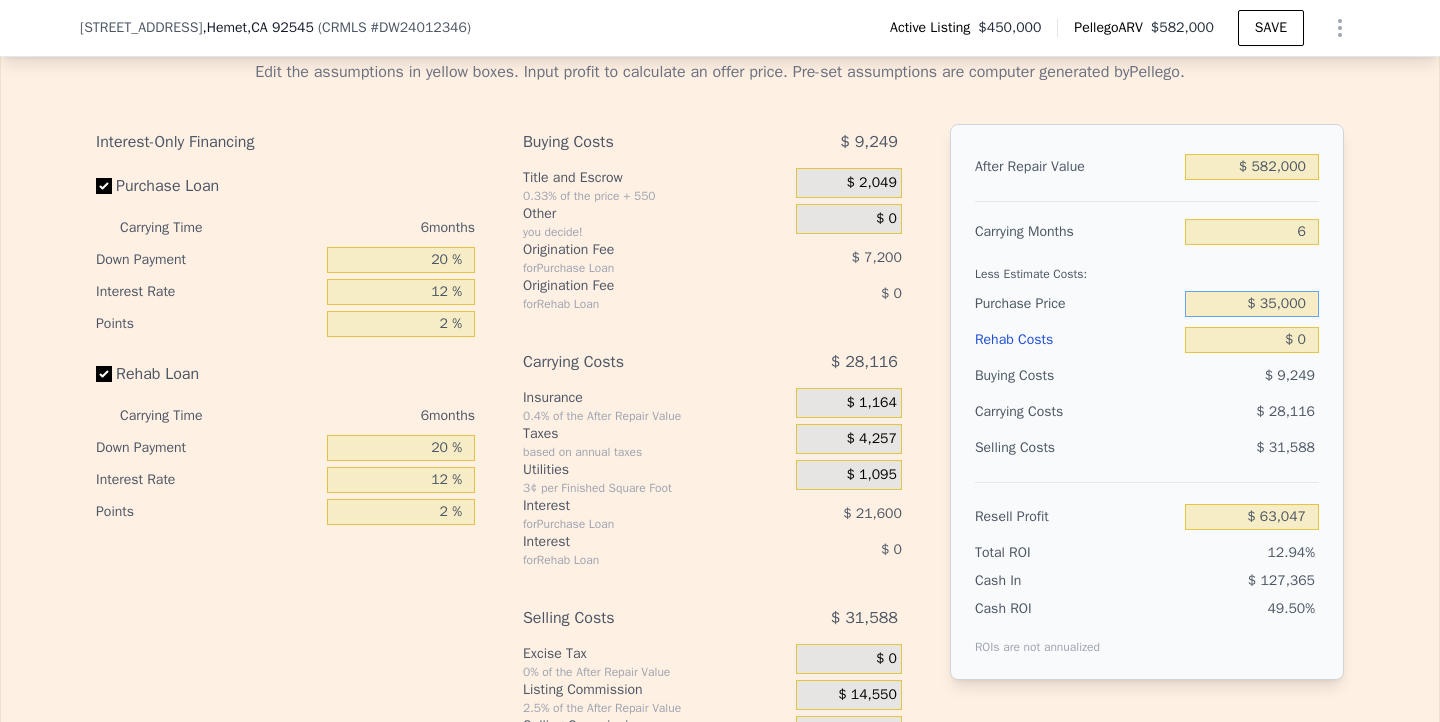 type on "$ 350,000" 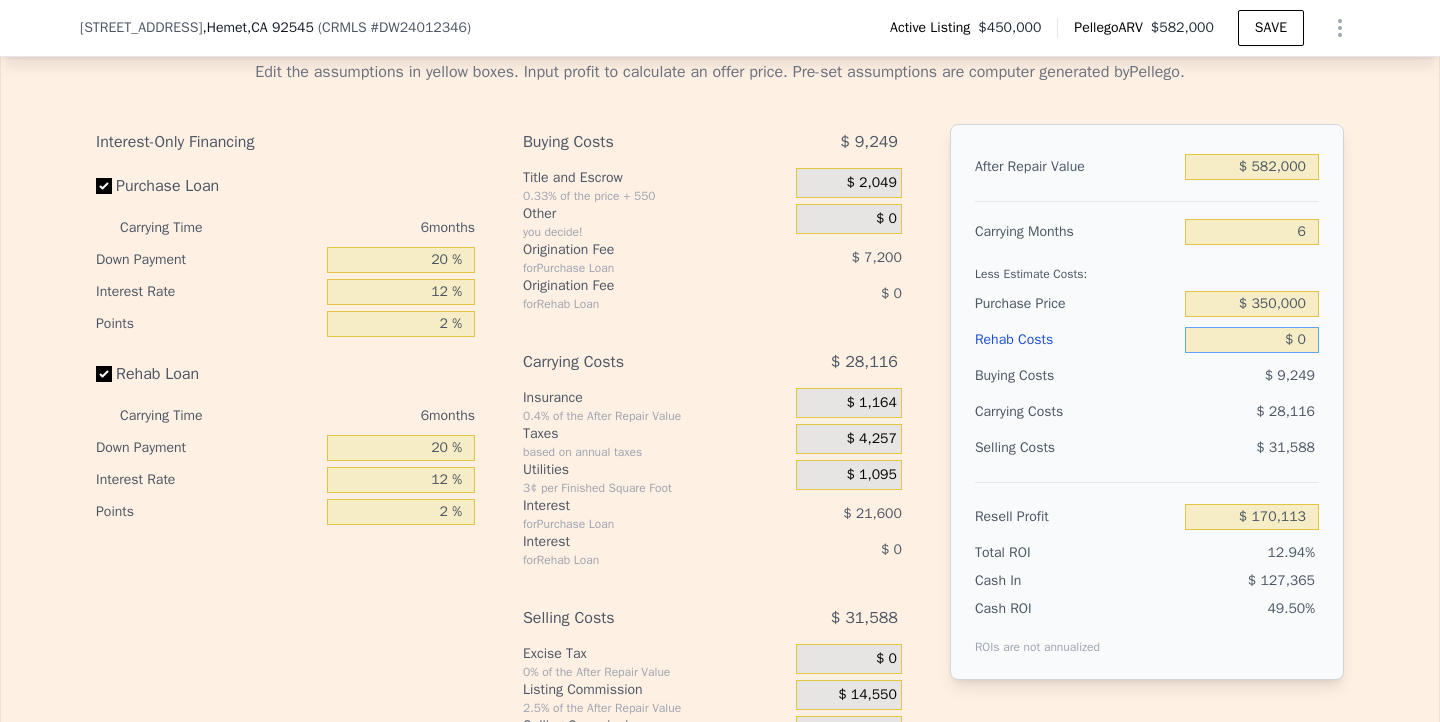 type on "$ 169,780" 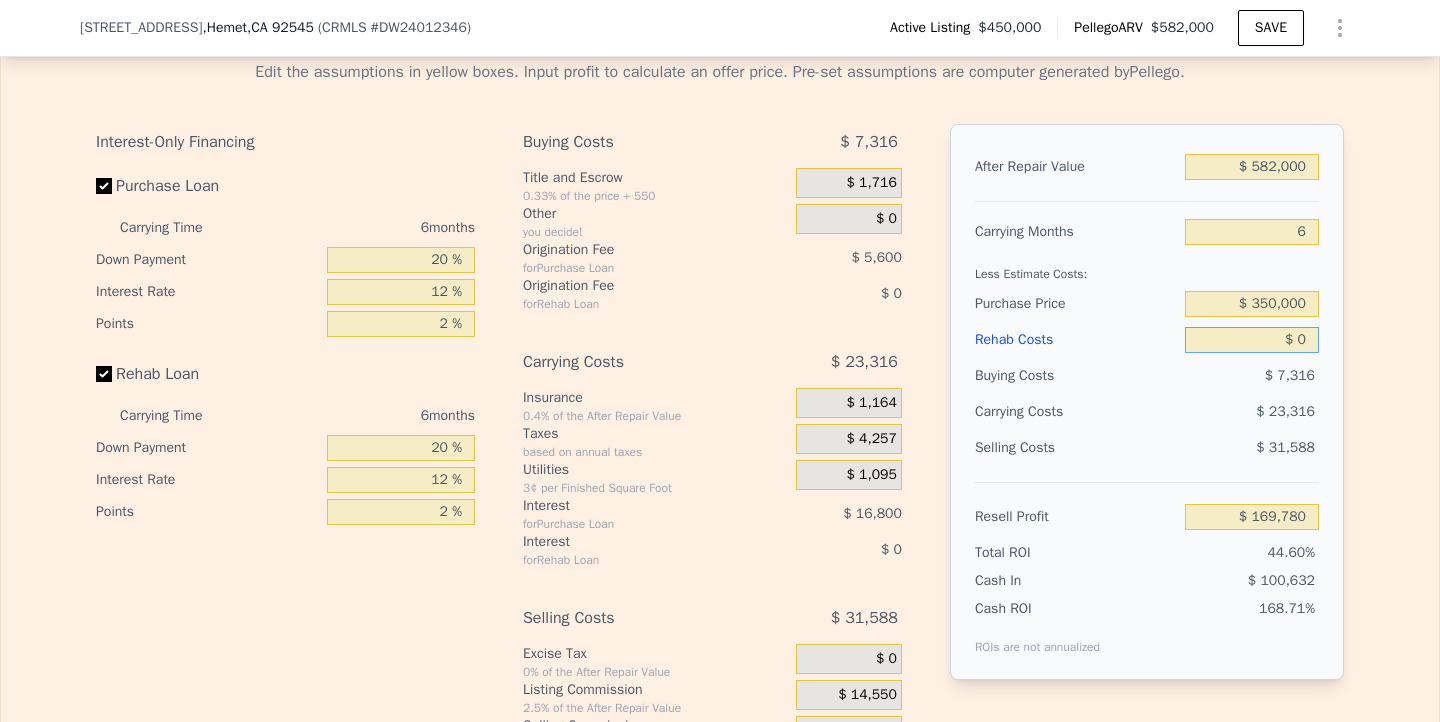 type on "$ 8" 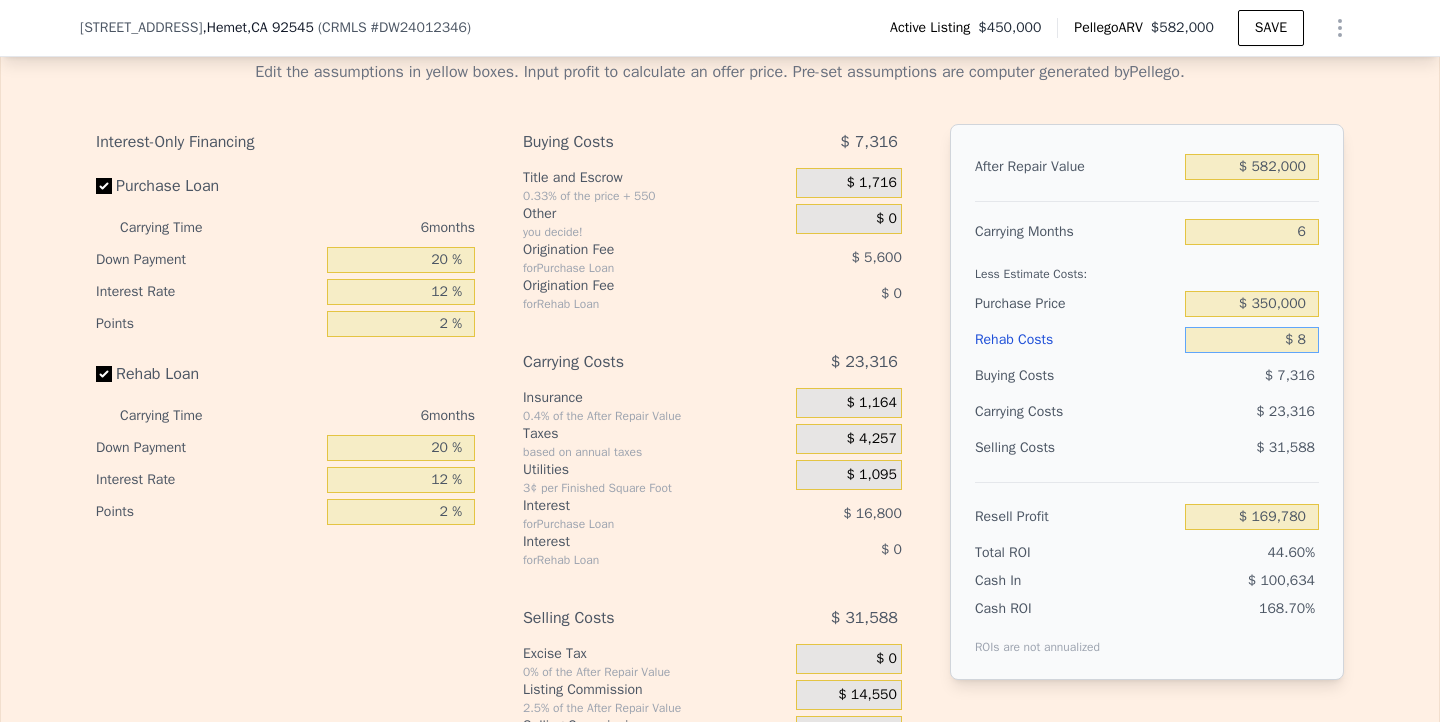 type on "$ 169,772" 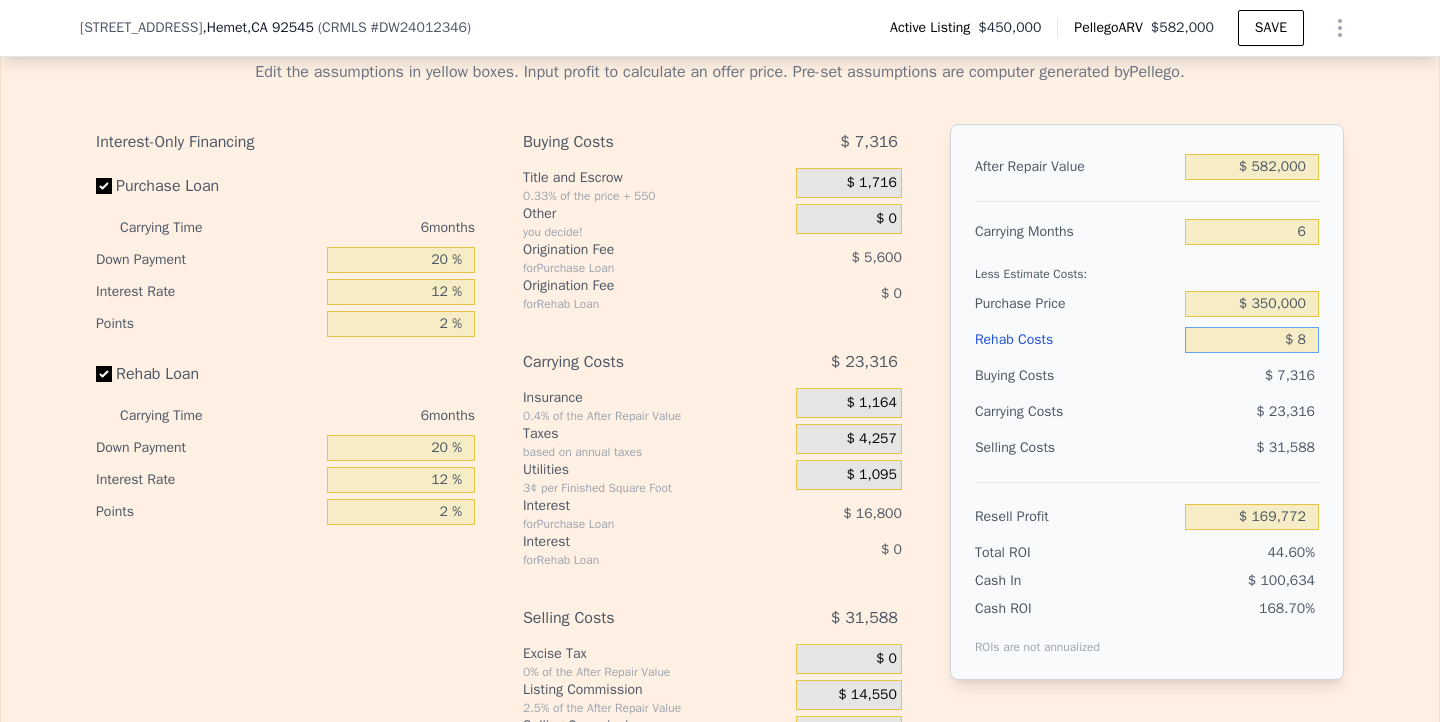 type on "$ 80" 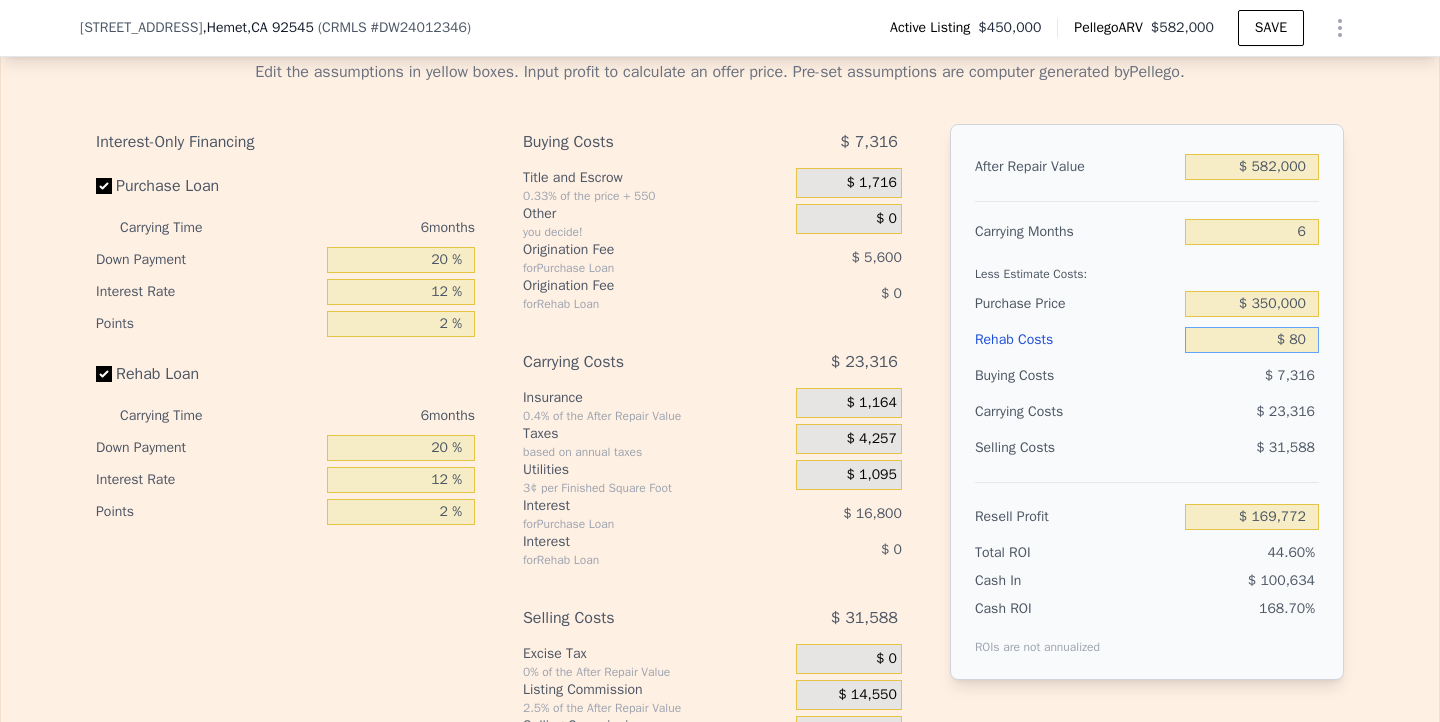 type on "$ 169,693" 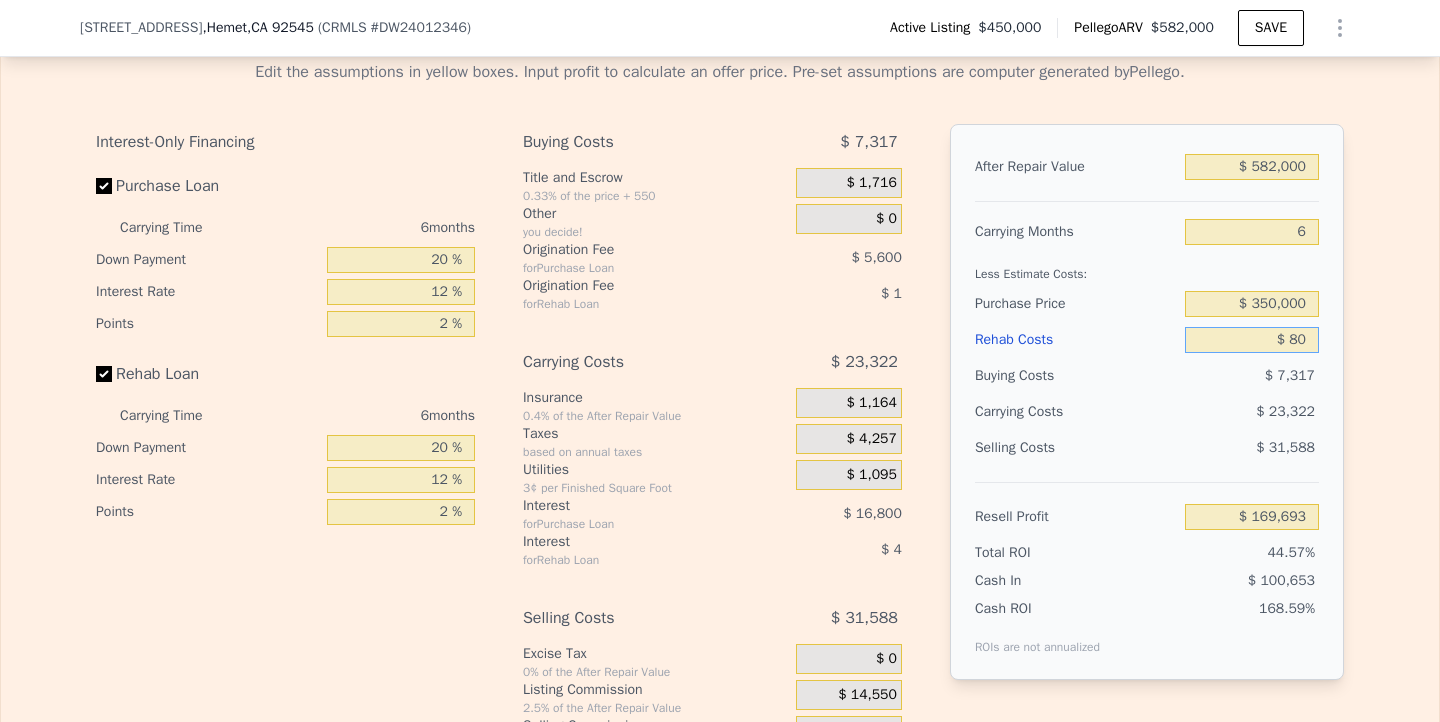 type on "$ 800" 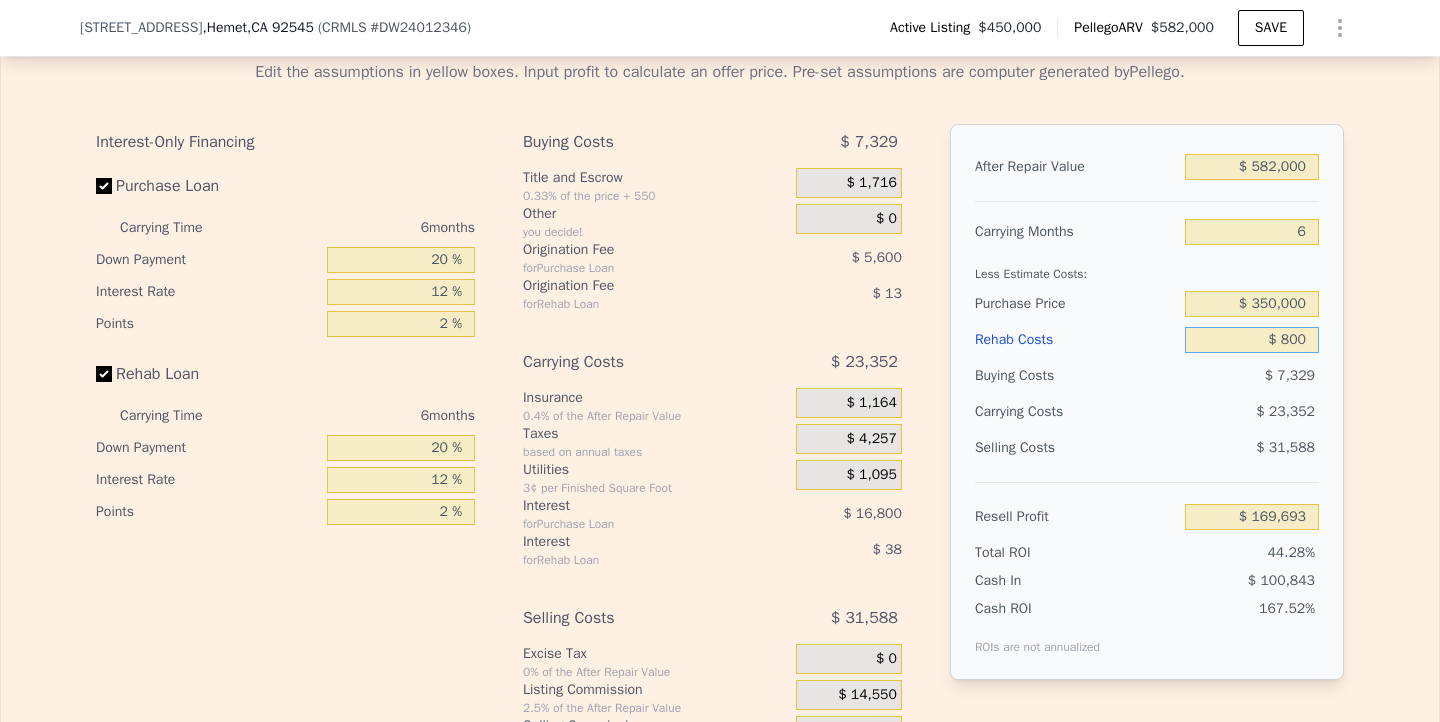 type on "$ 168,931" 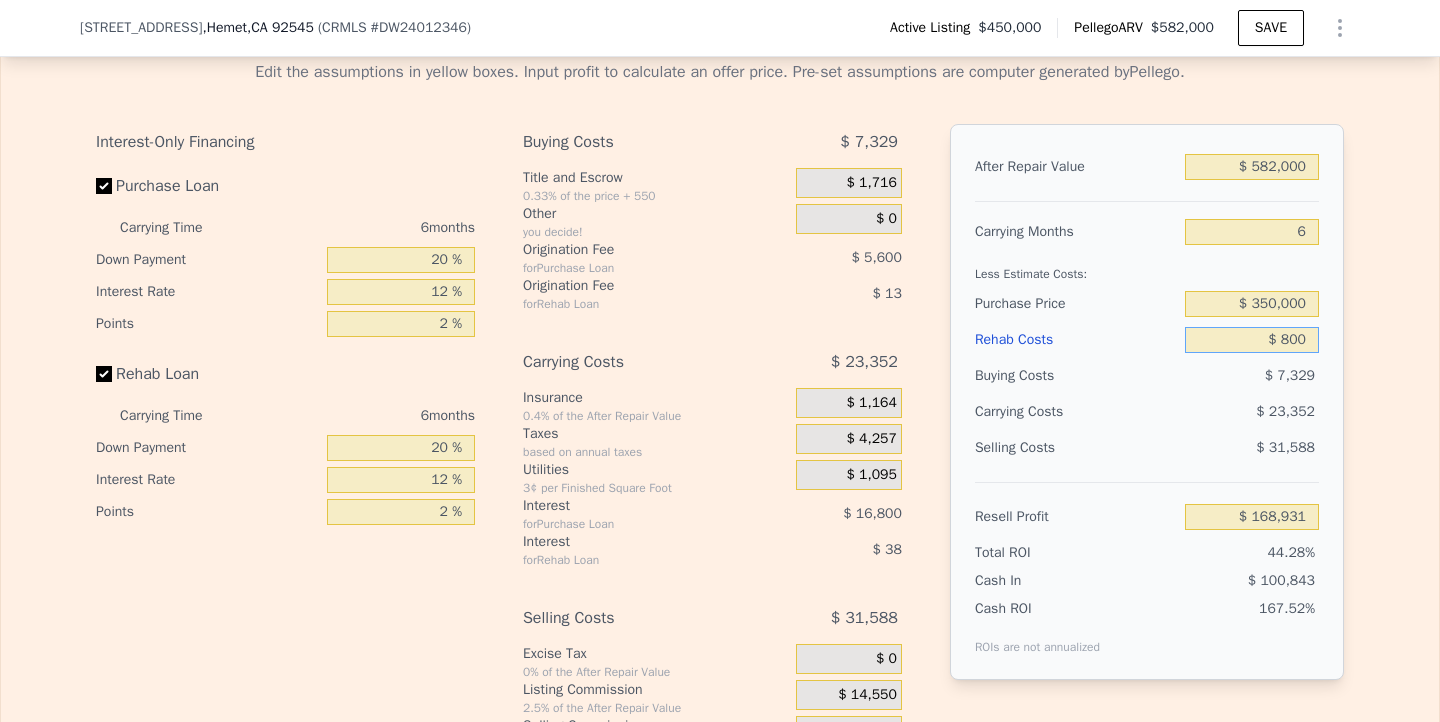 type on "$ 8,000" 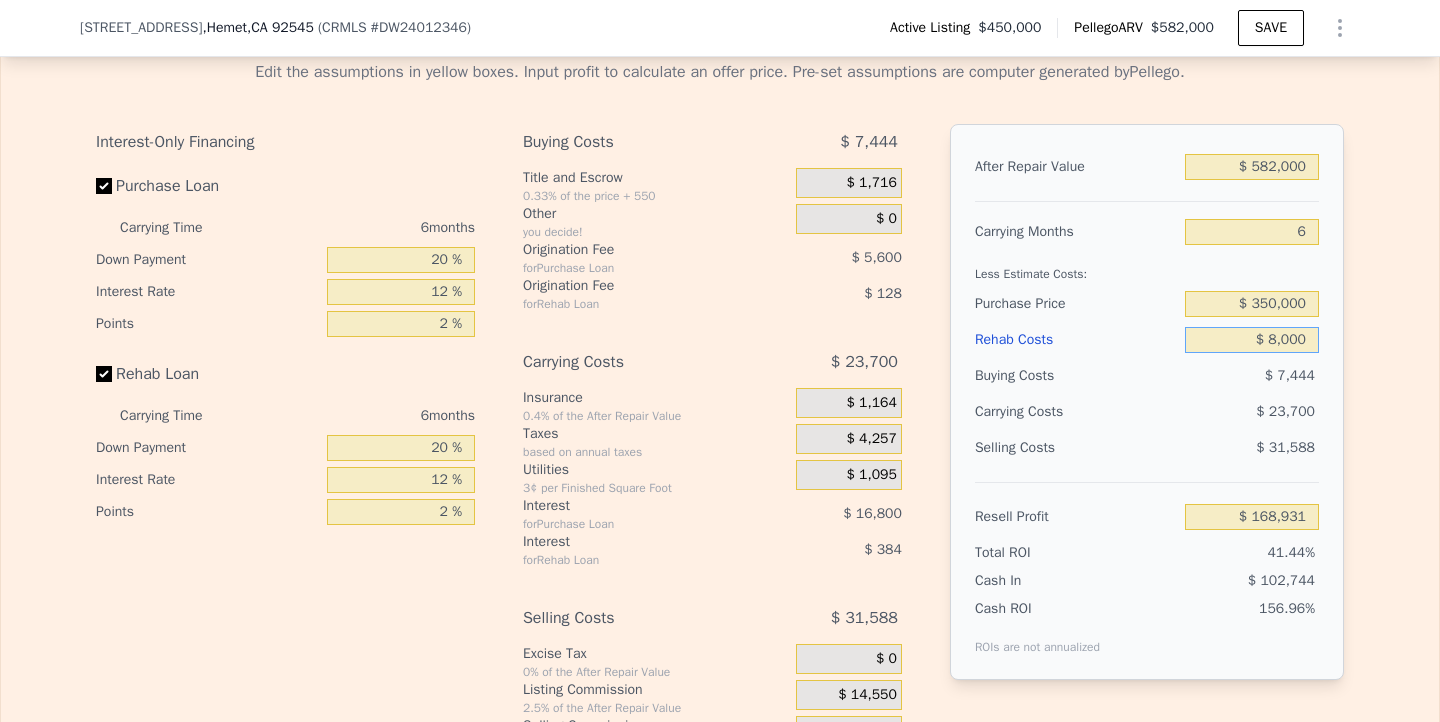 type on "$ 161,268" 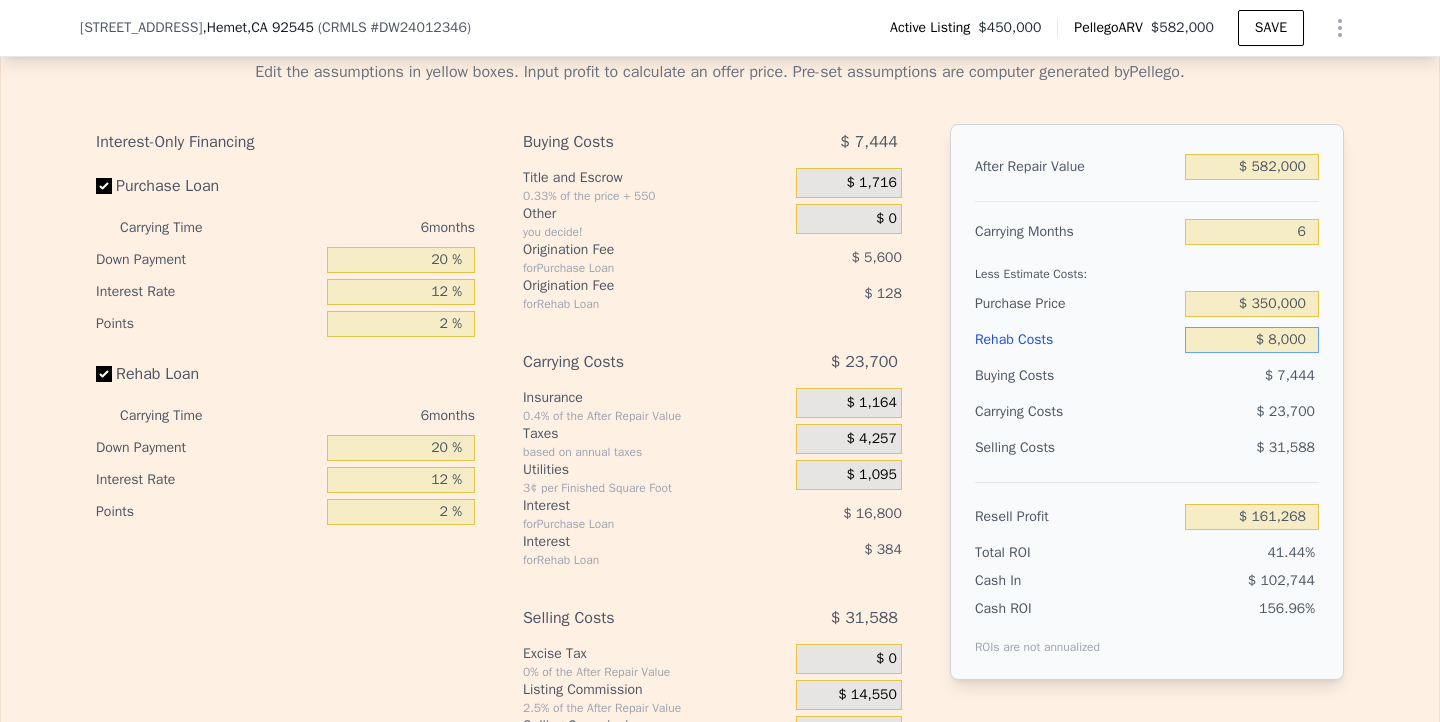 type on "$ 80,000" 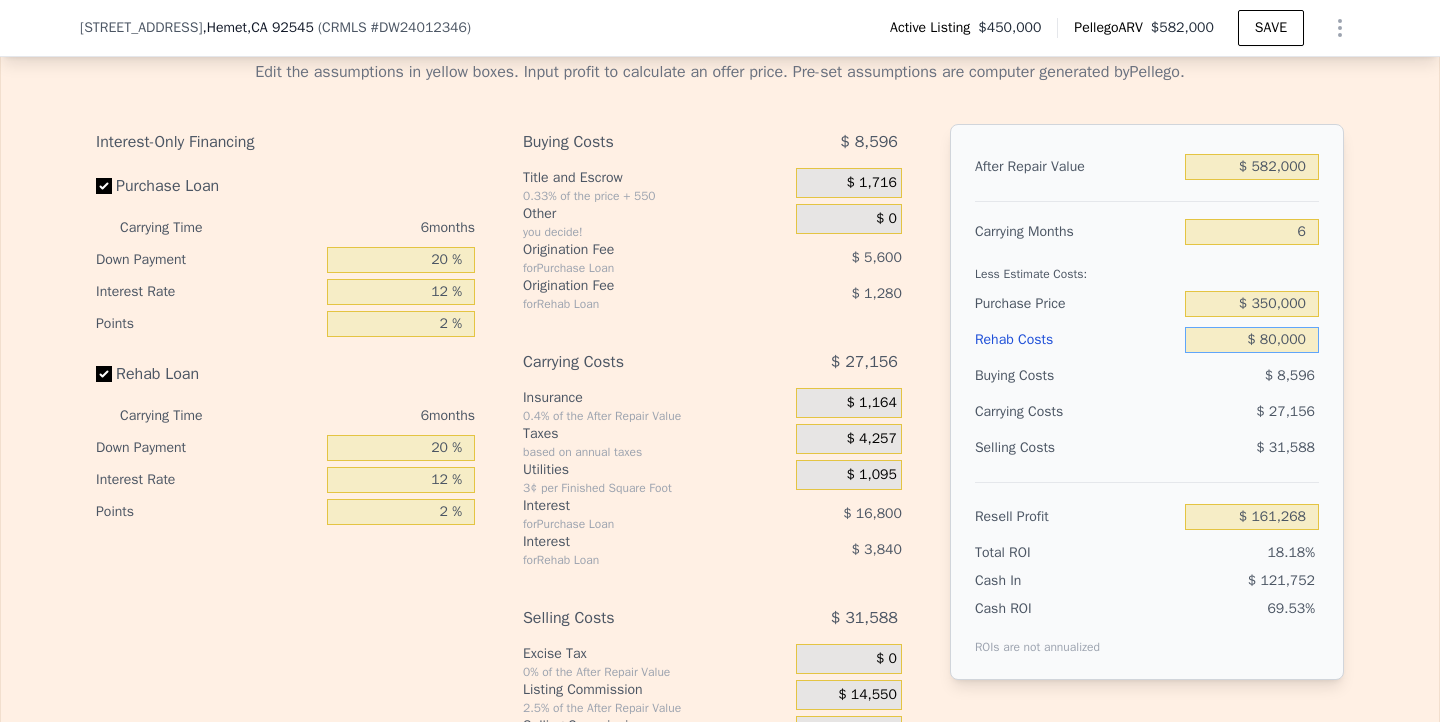 type on "$ 84,660" 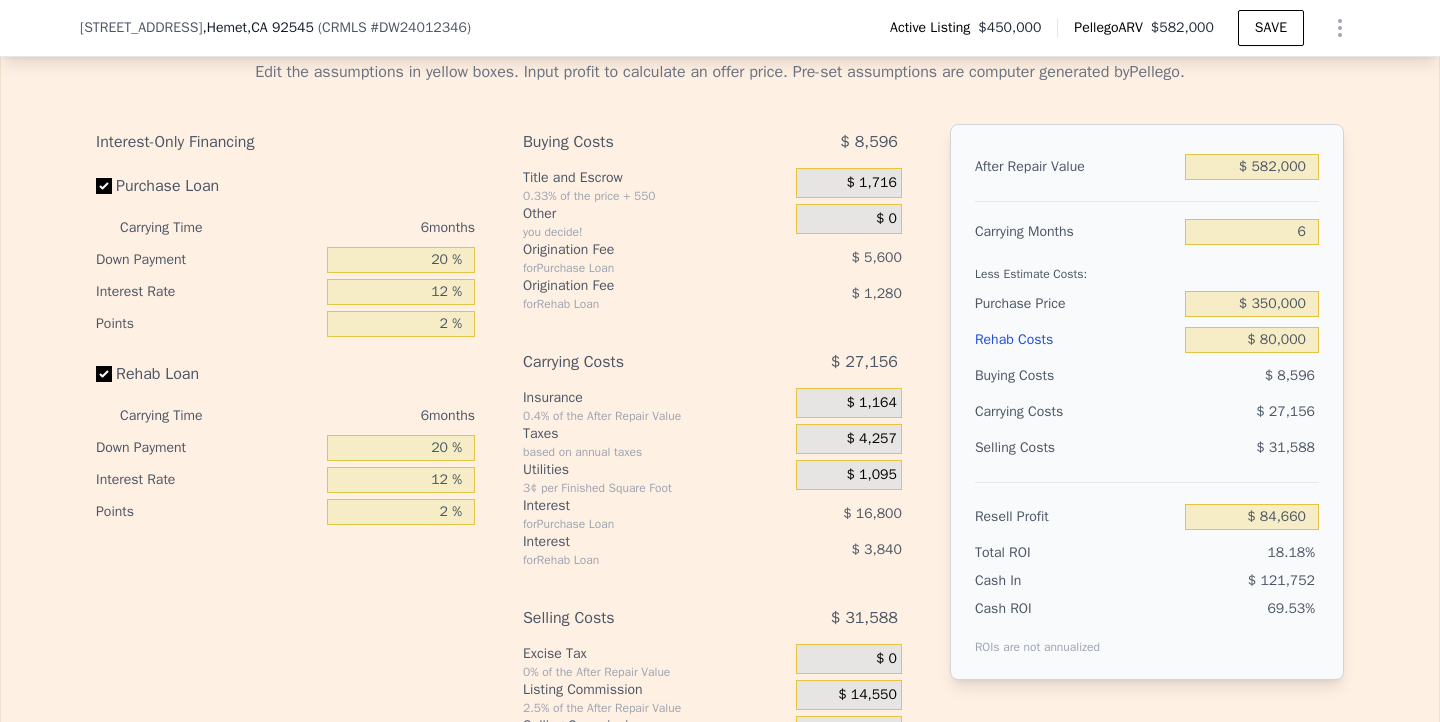 click on "Buying Costs" at bounding box center (1076, 376) 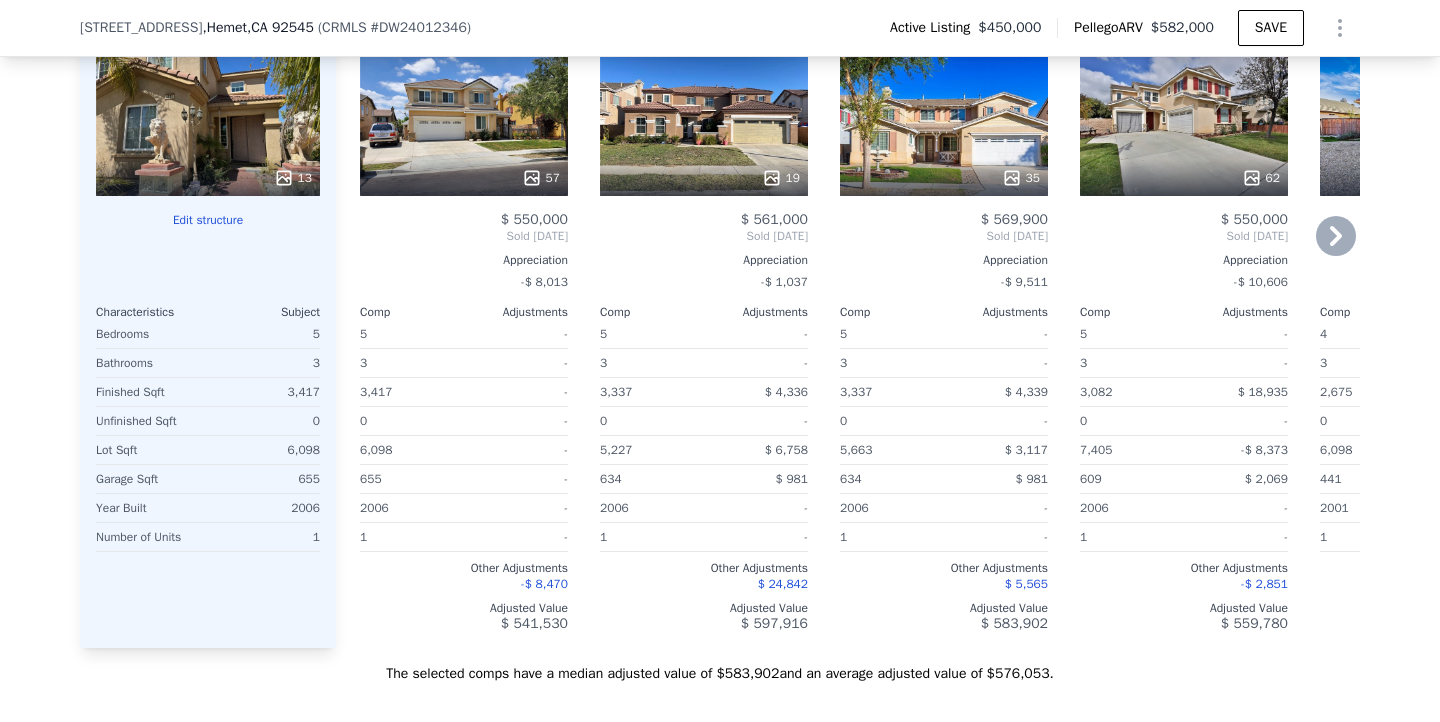 scroll, scrollTop: 2335, scrollLeft: 0, axis: vertical 